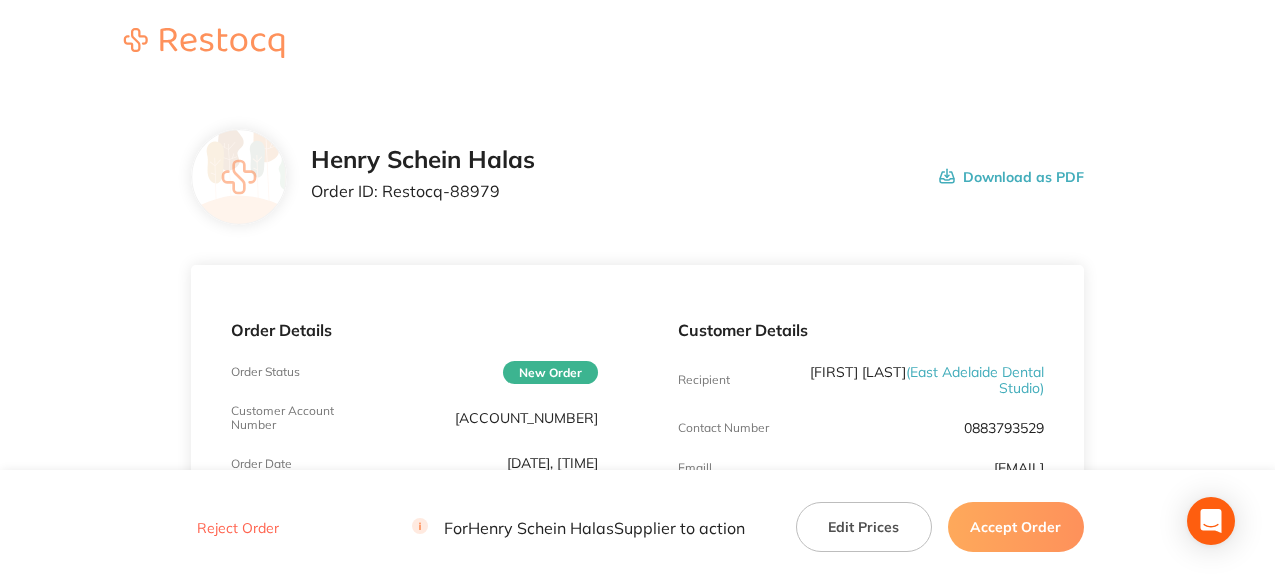 scroll, scrollTop: 0, scrollLeft: 0, axis: both 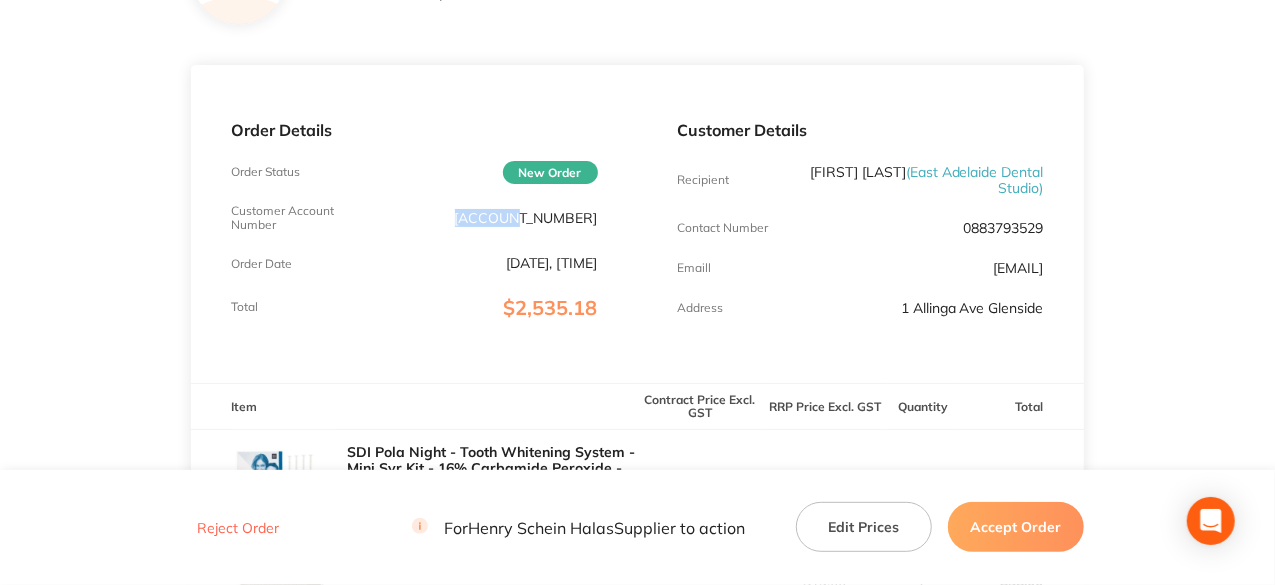drag, startPoint x: 602, startPoint y: 213, endPoint x: 539, endPoint y: 225, distance: 64.132675 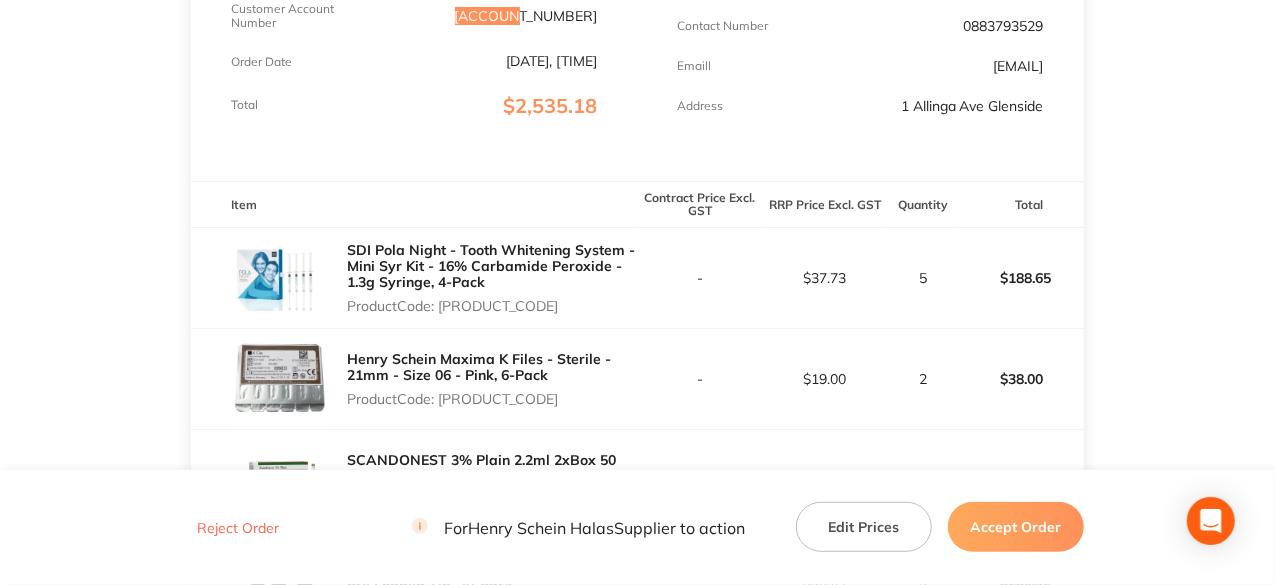 scroll, scrollTop: 442, scrollLeft: 0, axis: vertical 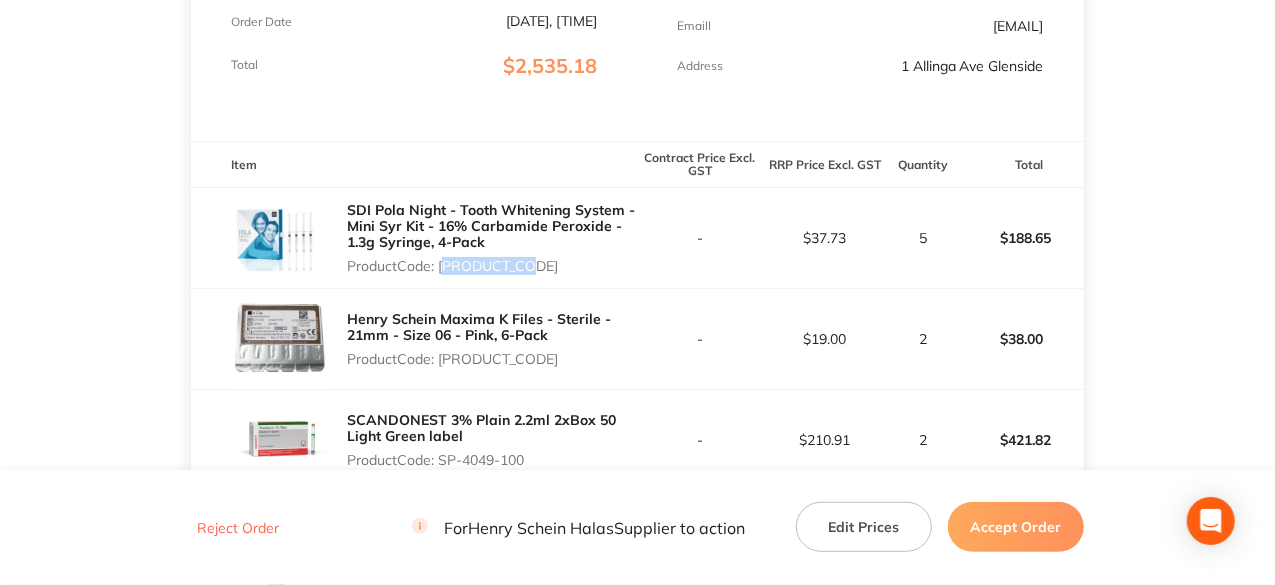 drag, startPoint x: 443, startPoint y: 268, endPoint x: 528, endPoint y: 265, distance: 85.052925 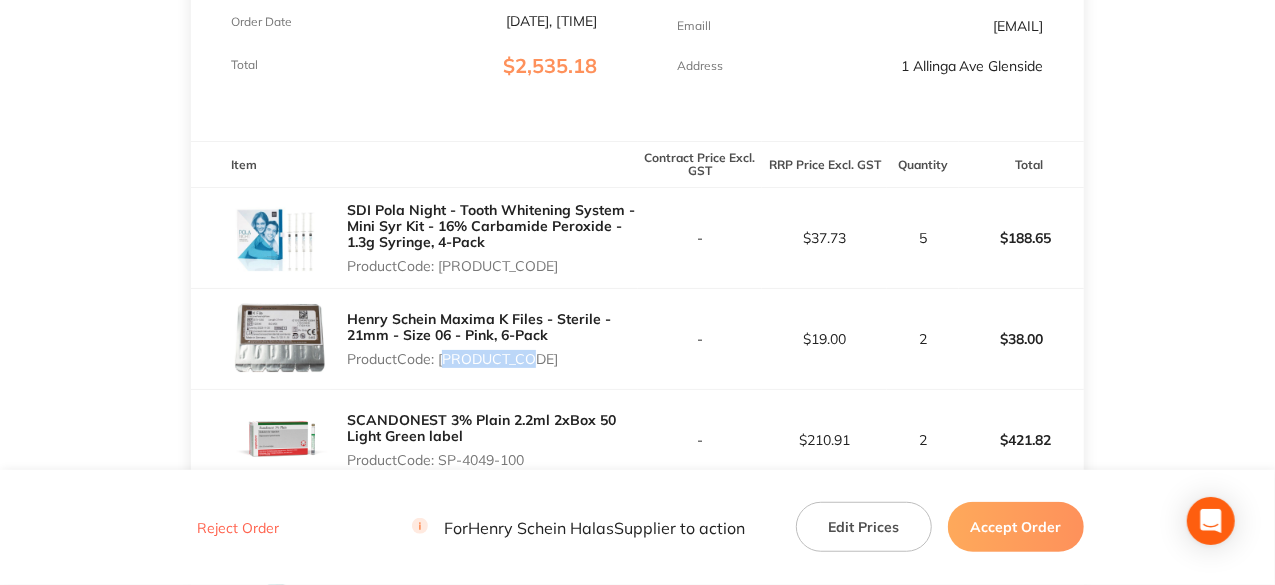 drag, startPoint x: 443, startPoint y: 359, endPoint x: 524, endPoint y: 360, distance: 81.00617 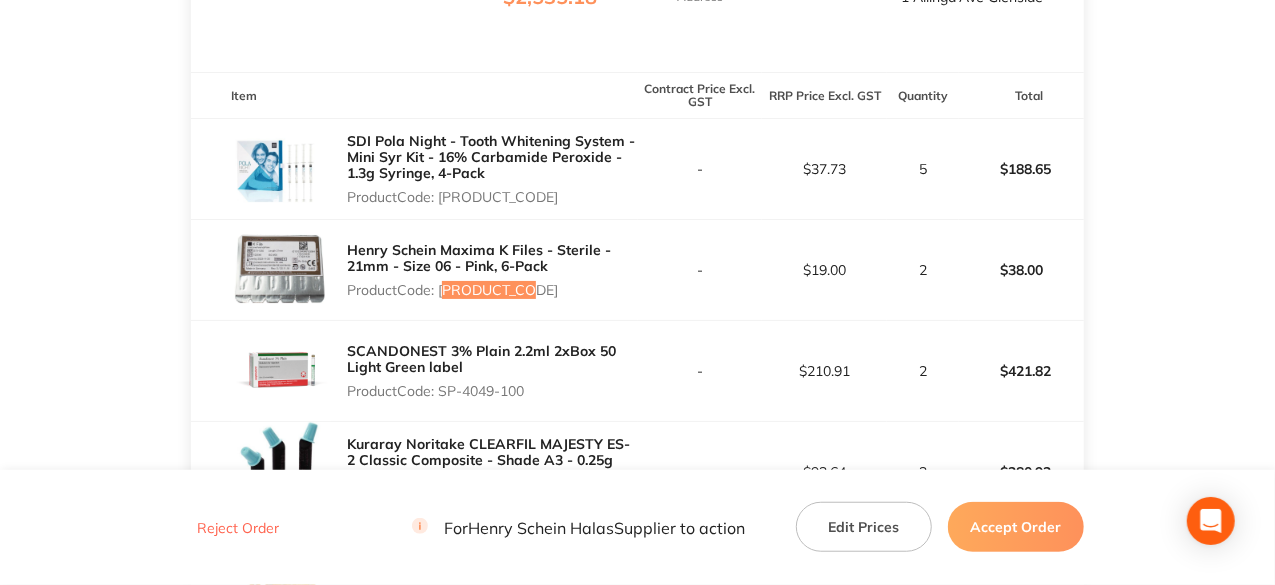 scroll, scrollTop: 542, scrollLeft: 0, axis: vertical 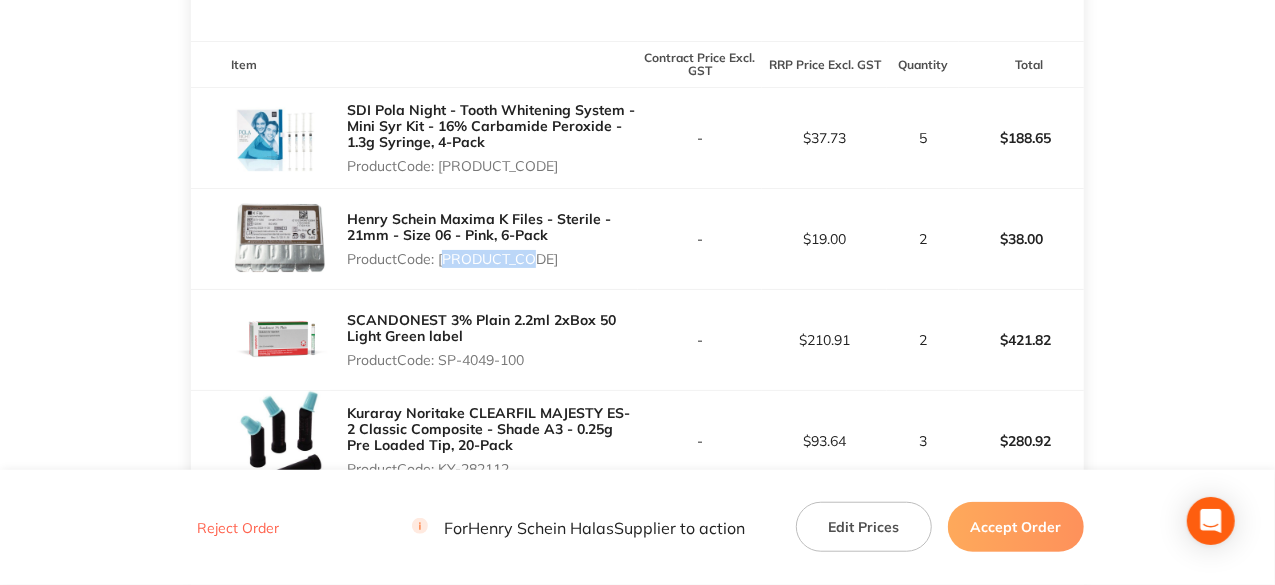 drag, startPoint x: 445, startPoint y: 359, endPoint x: 534, endPoint y: 357, distance: 89.02247 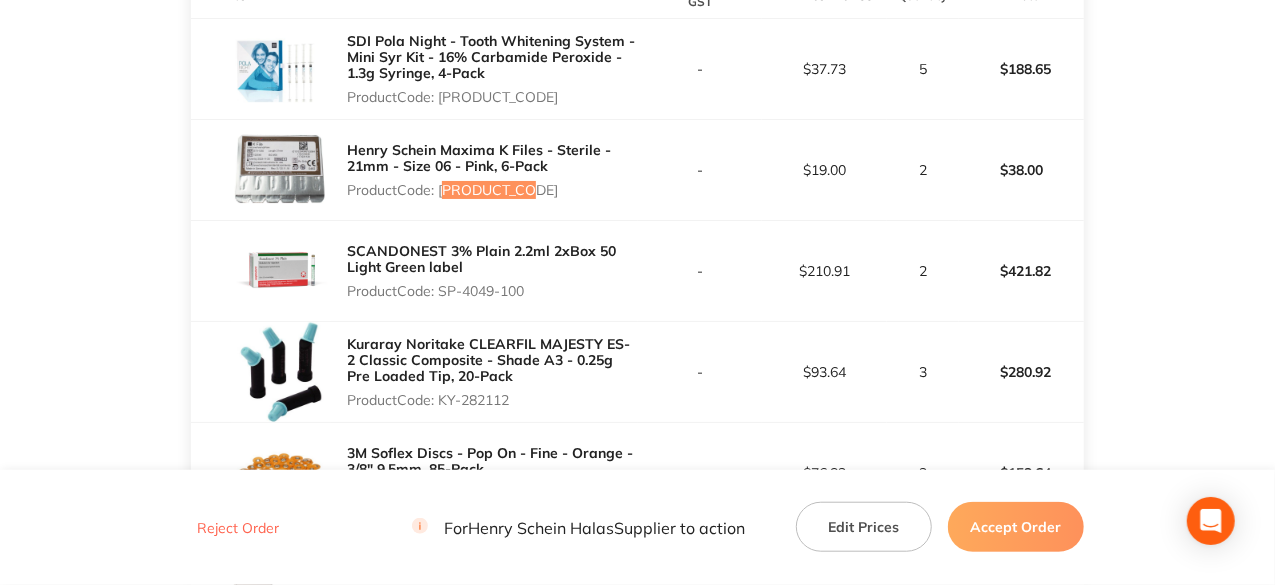 scroll, scrollTop: 642, scrollLeft: 0, axis: vertical 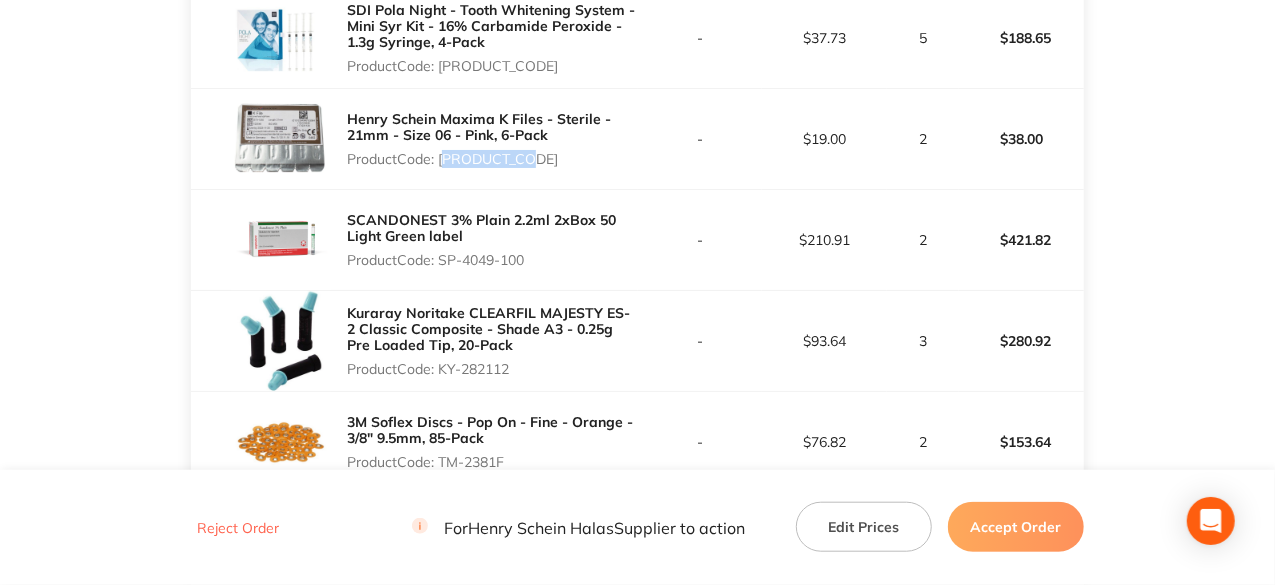 drag, startPoint x: 444, startPoint y: 369, endPoint x: 522, endPoint y: 373, distance: 78.10249 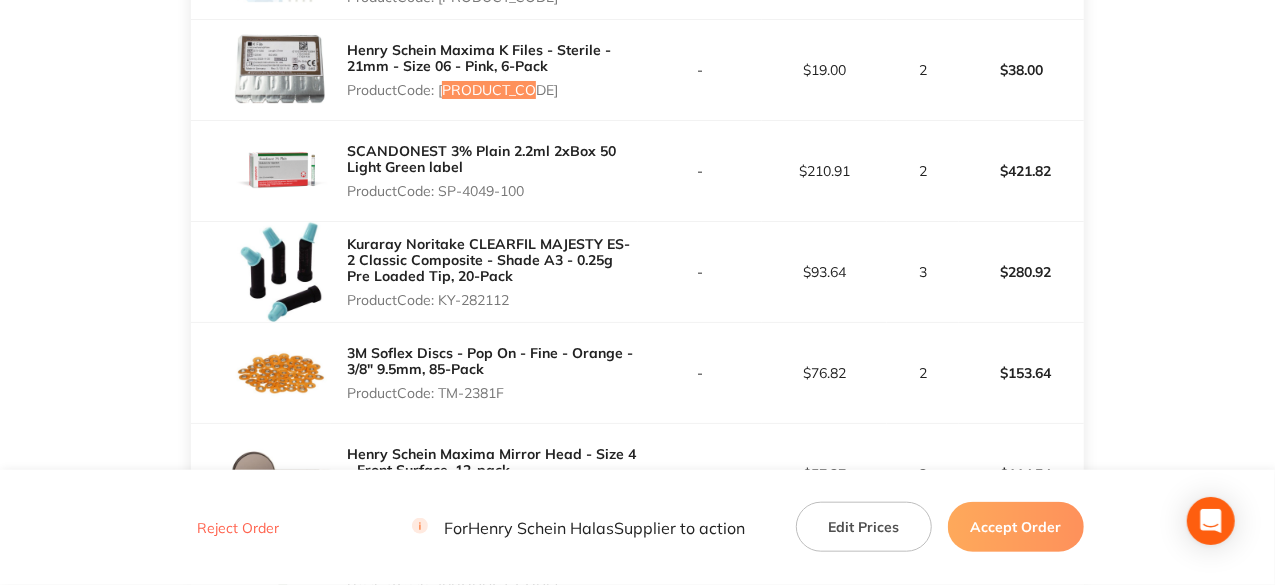 scroll, scrollTop: 742, scrollLeft: 0, axis: vertical 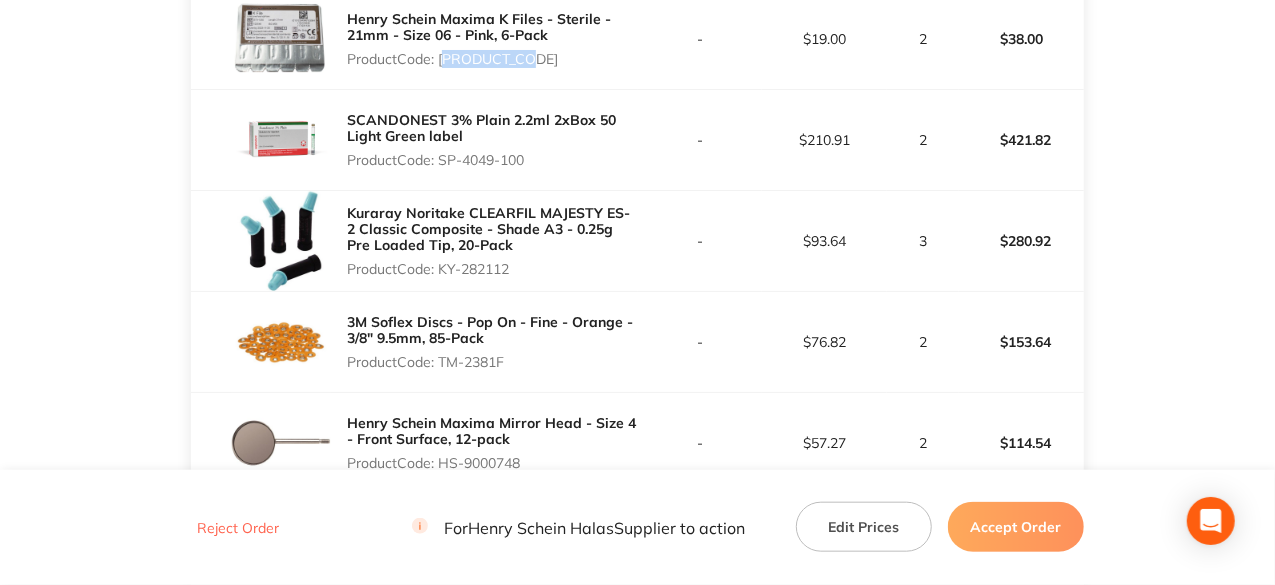 drag, startPoint x: 442, startPoint y: 358, endPoint x: 506, endPoint y: 359, distance: 64.00781 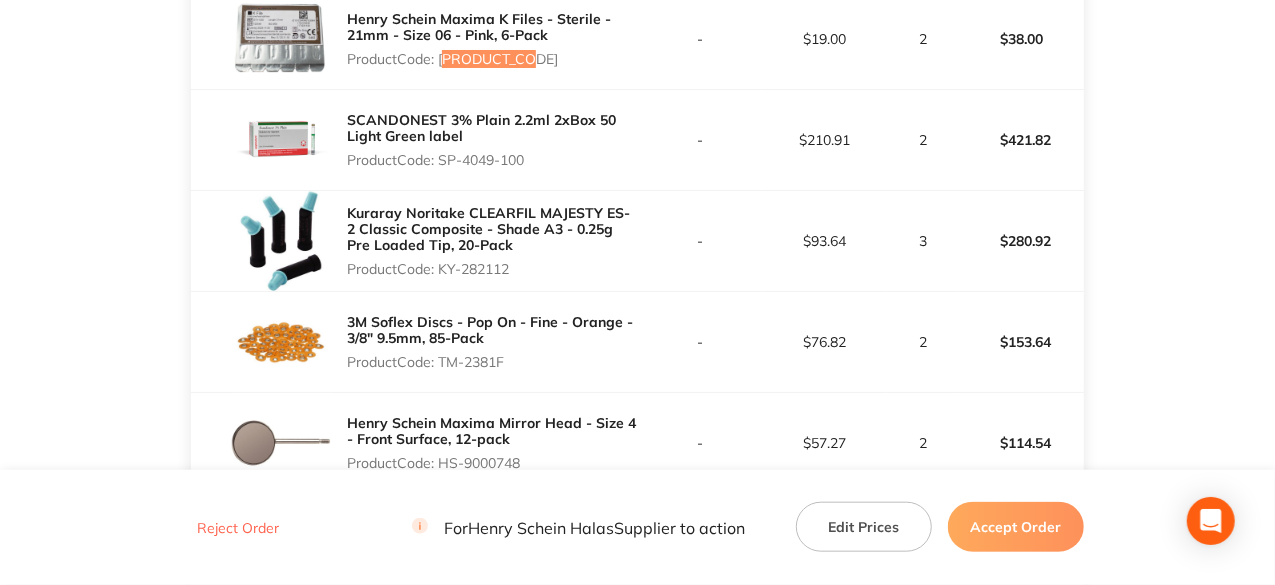 scroll, scrollTop: 942, scrollLeft: 0, axis: vertical 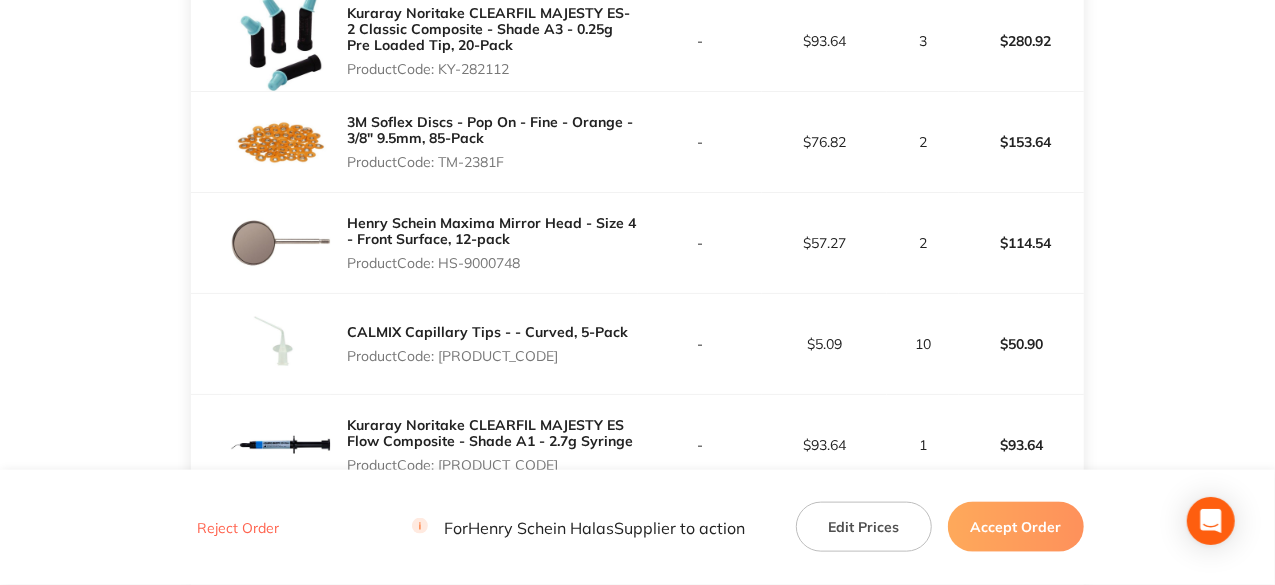 drag, startPoint x: 441, startPoint y: 258, endPoint x: 528, endPoint y: 265, distance: 87.28116 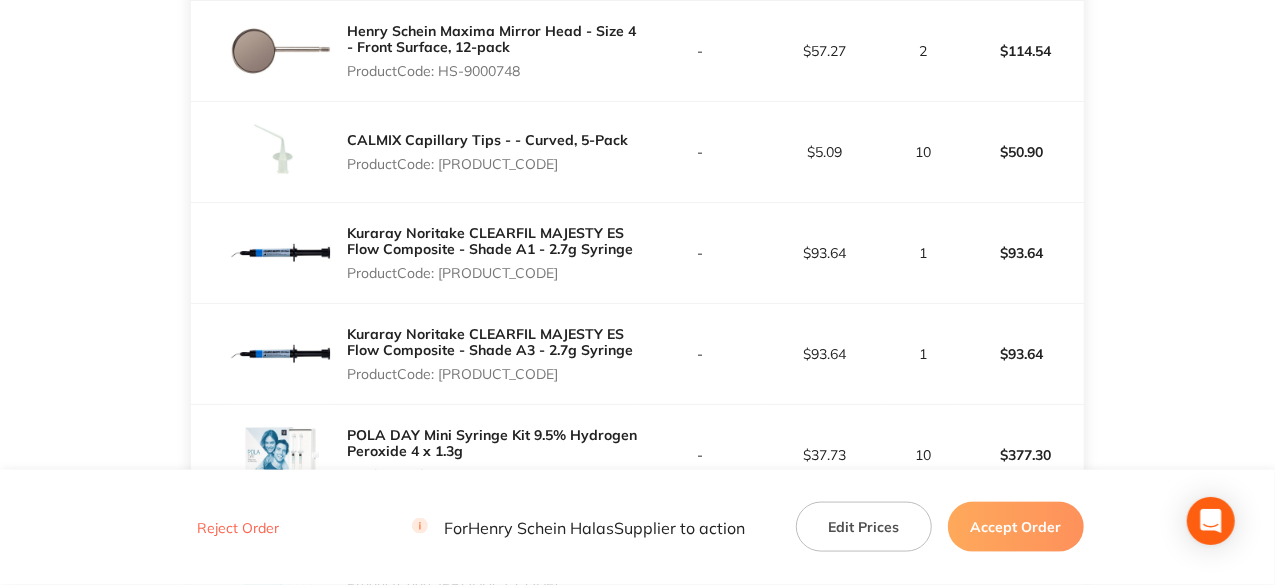scroll, scrollTop: 1142, scrollLeft: 0, axis: vertical 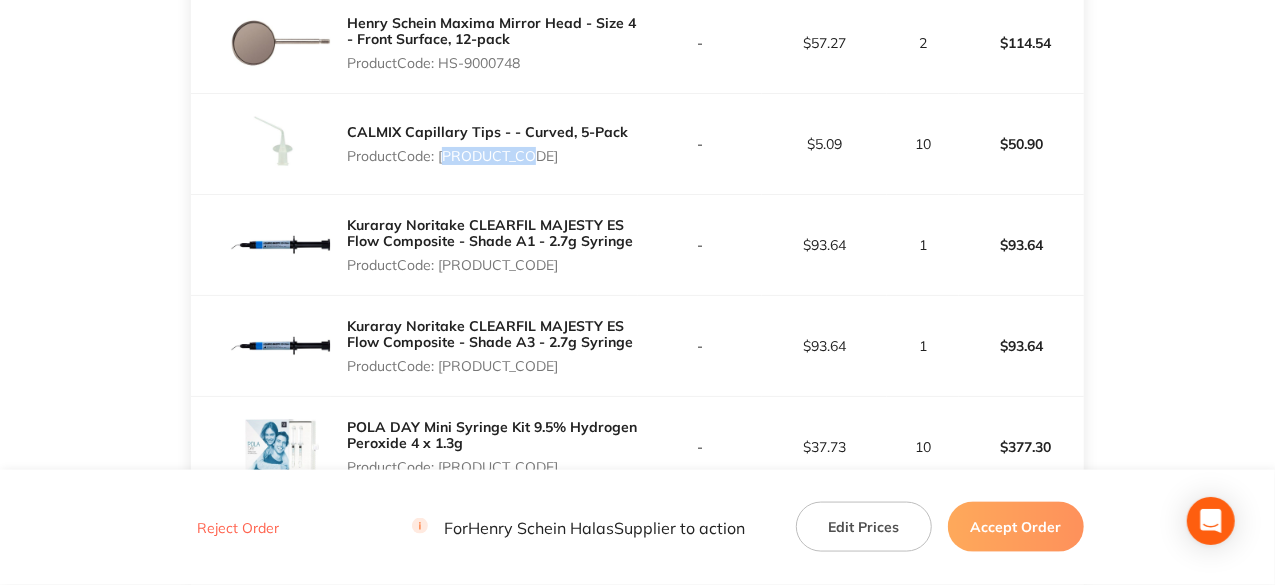 drag, startPoint x: 443, startPoint y: 153, endPoint x: 522, endPoint y: 158, distance: 79.15807 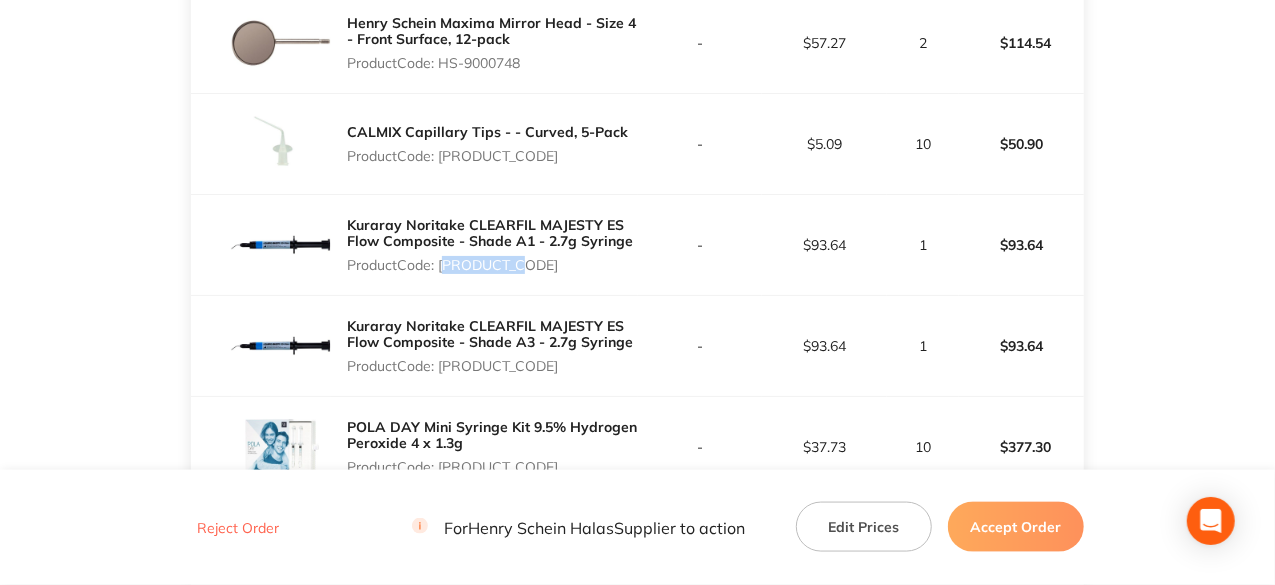 drag, startPoint x: 443, startPoint y: 265, endPoint x: 519, endPoint y: 266, distance: 76.00658 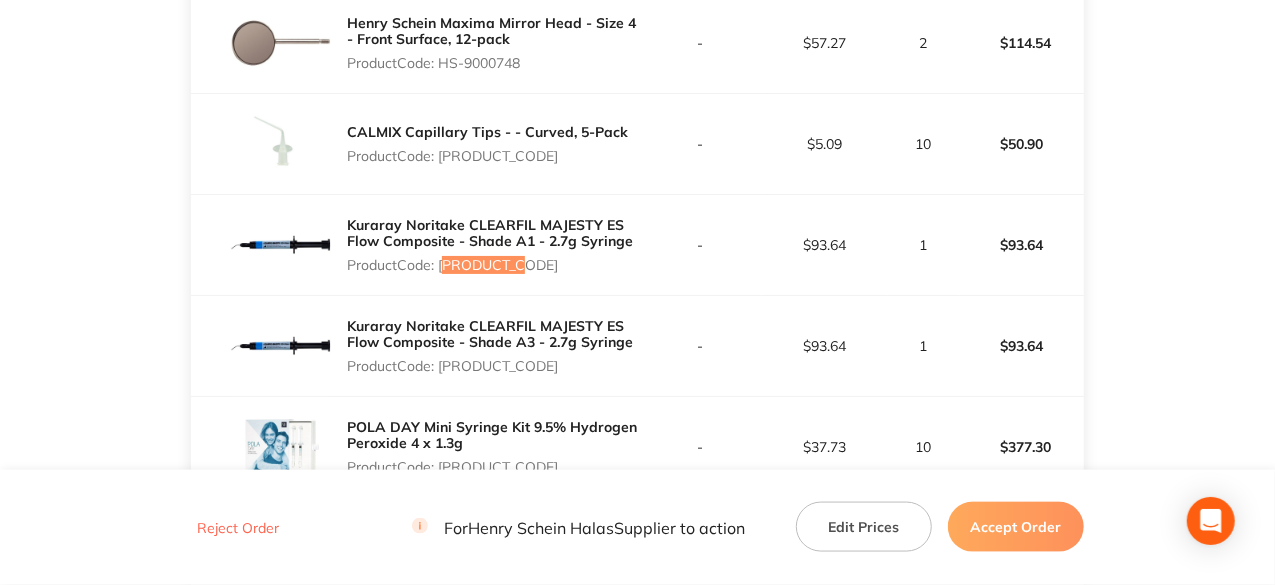 scroll, scrollTop: 1242, scrollLeft: 0, axis: vertical 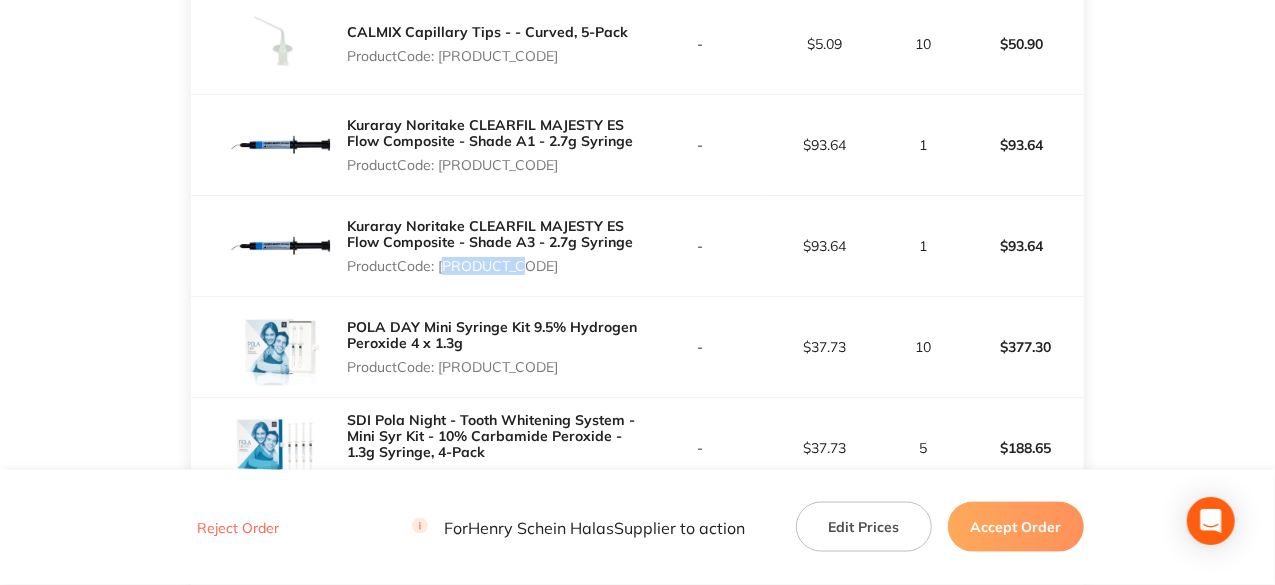 drag, startPoint x: 442, startPoint y: 265, endPoint x: 512, endPoint y: 265, distance: 70 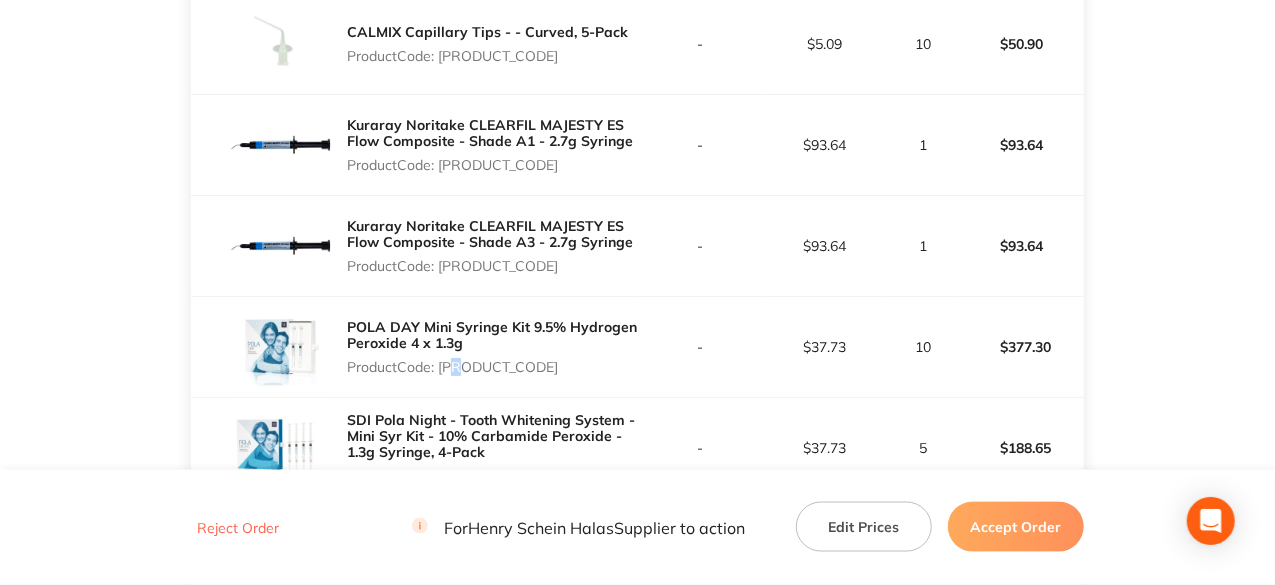 click on "Product   Code:  [PRODUCT_CODE]" at bounding box center (492, 367) 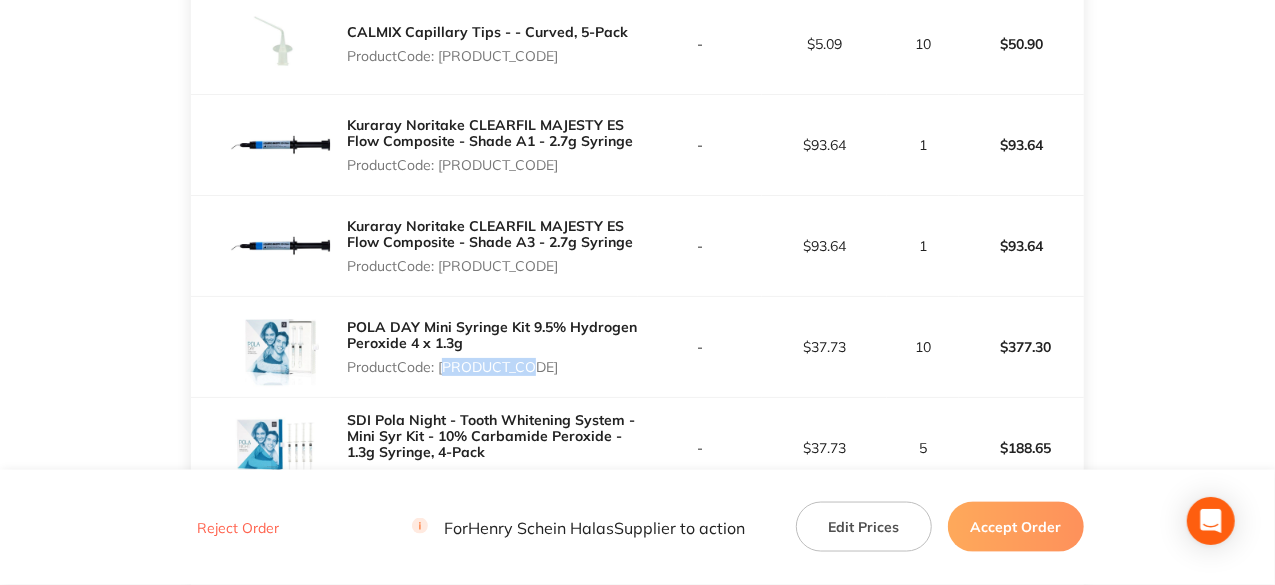 drag, startPoint x: 441, startPoint y: 361, endPoint x: 524, endPoint y: 362, distance: 83.00603 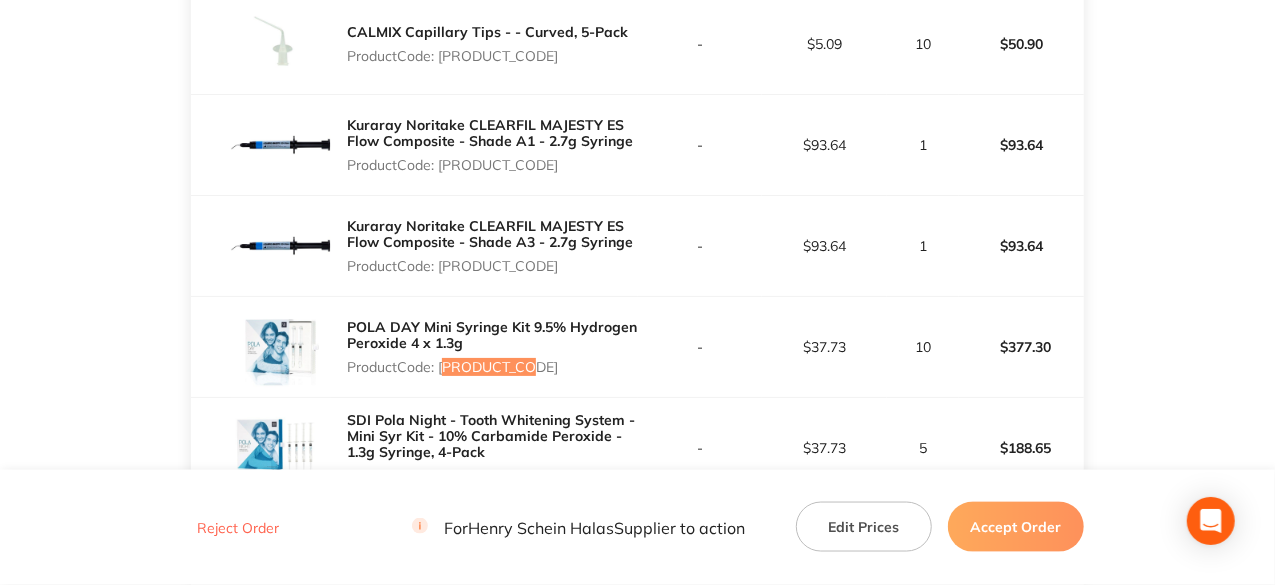scroll, scrollTop: 1342, scrollLeft: 0, axis: vertical 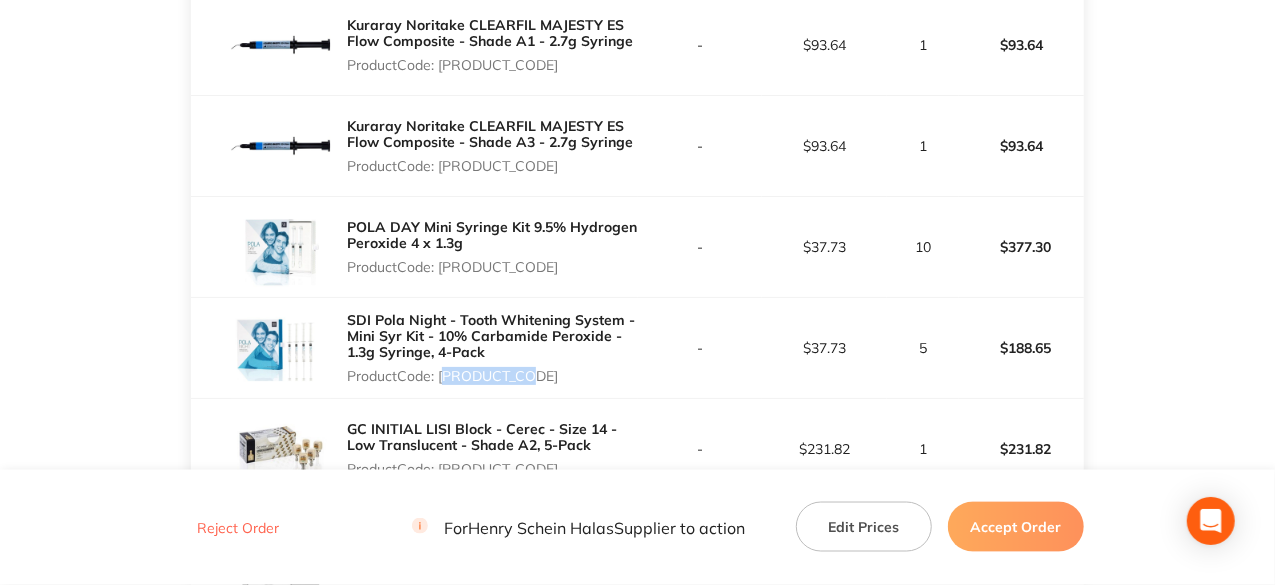drag, startPoint x: 442, startPoint y: 369, endPoint x: 548, endPoint y: 375, distance: 106.16968 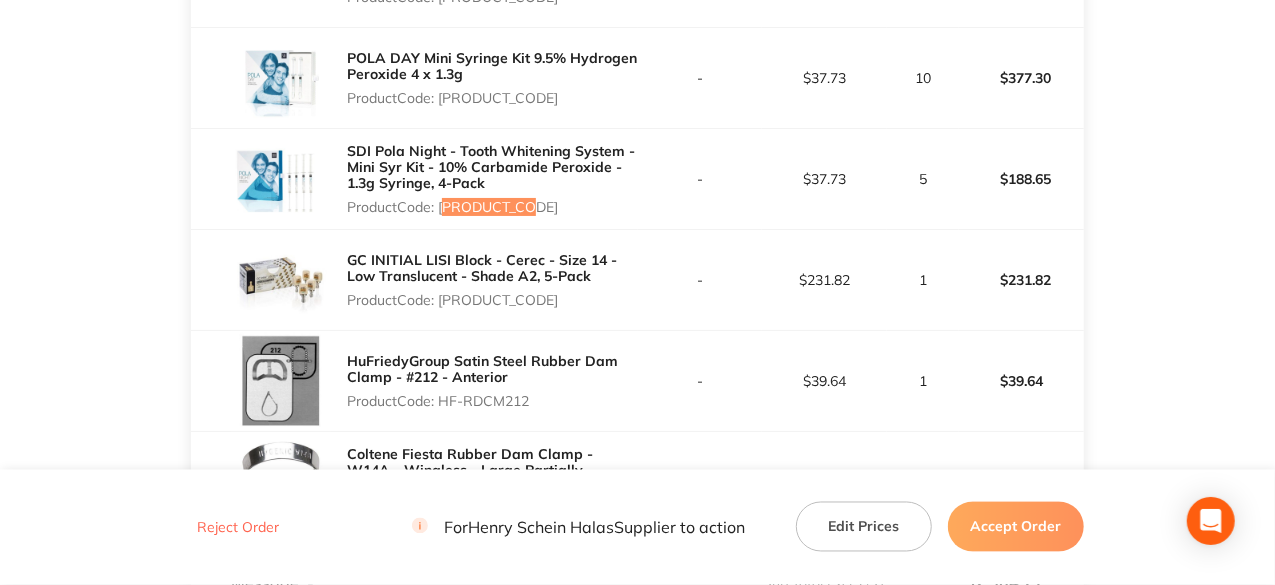 scroll, scrollTop: 1542, scrollLeft: 0, axis: vertical 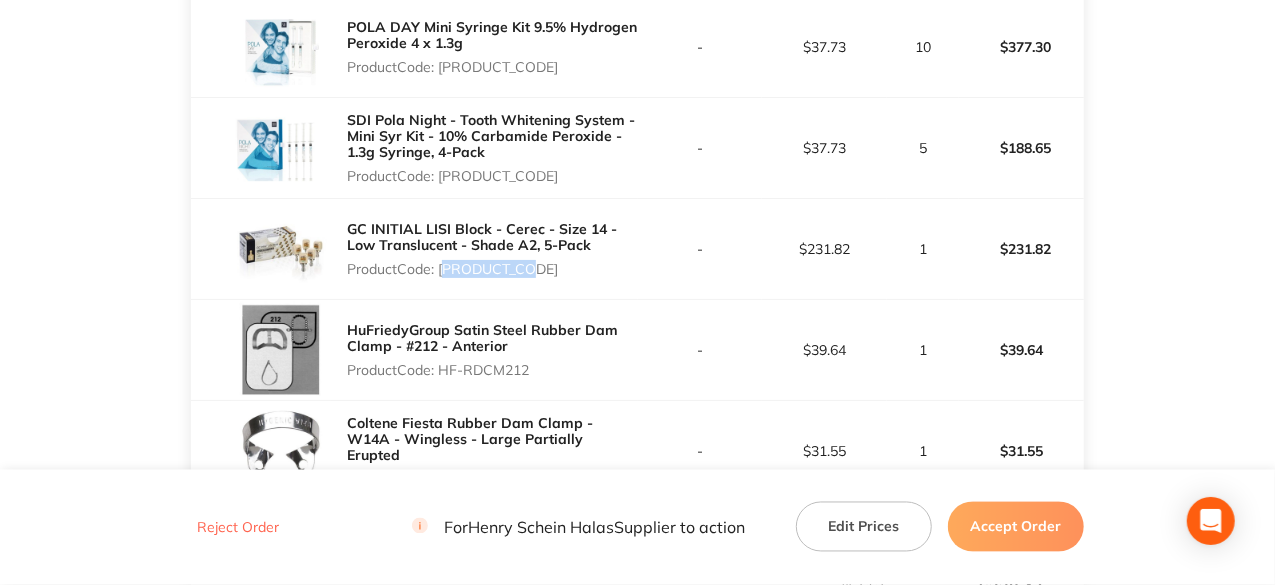 drag, startPoint x: 444, startPoint y: 271, endPoint x: 523, endPoint y: 267, distance: 79.101204 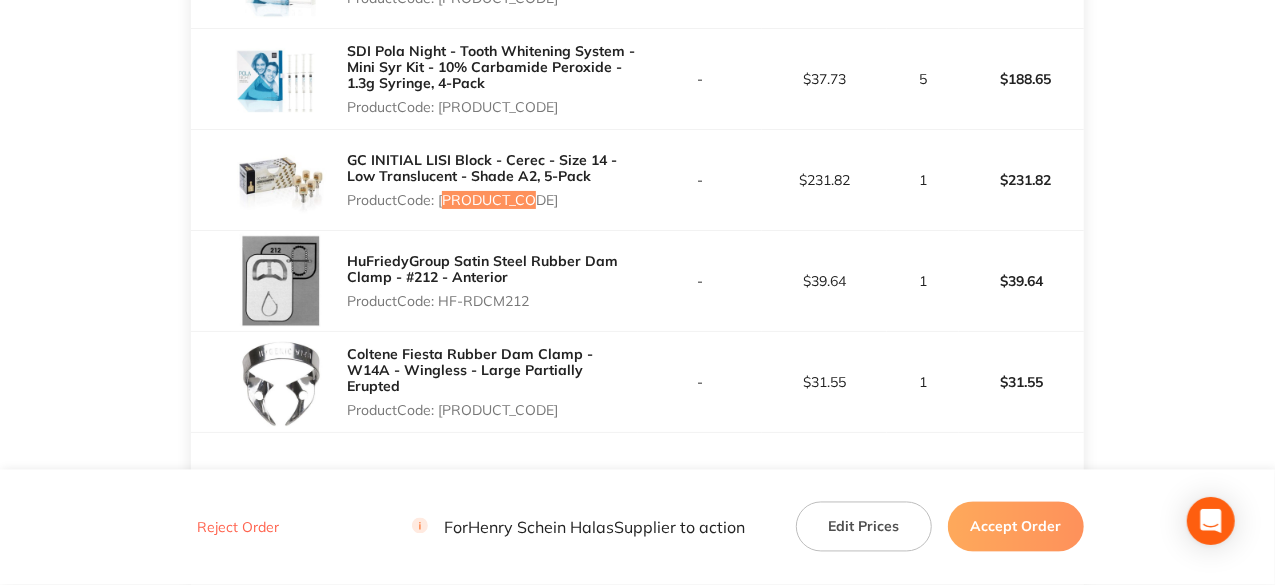 scroll, scrollTop: 1642, scrollLeft: 0, axis: vertical 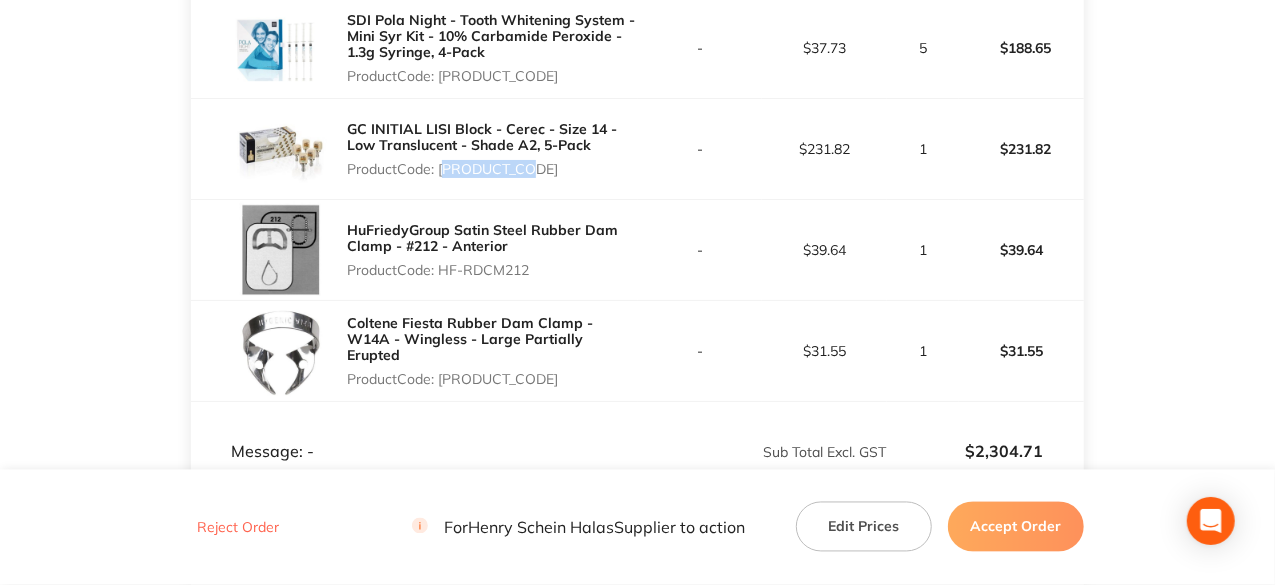 drag, startPoint x: 442, startPoint y: 268, endPoint x: 532, endPoint y: 264, distance: 90.088844 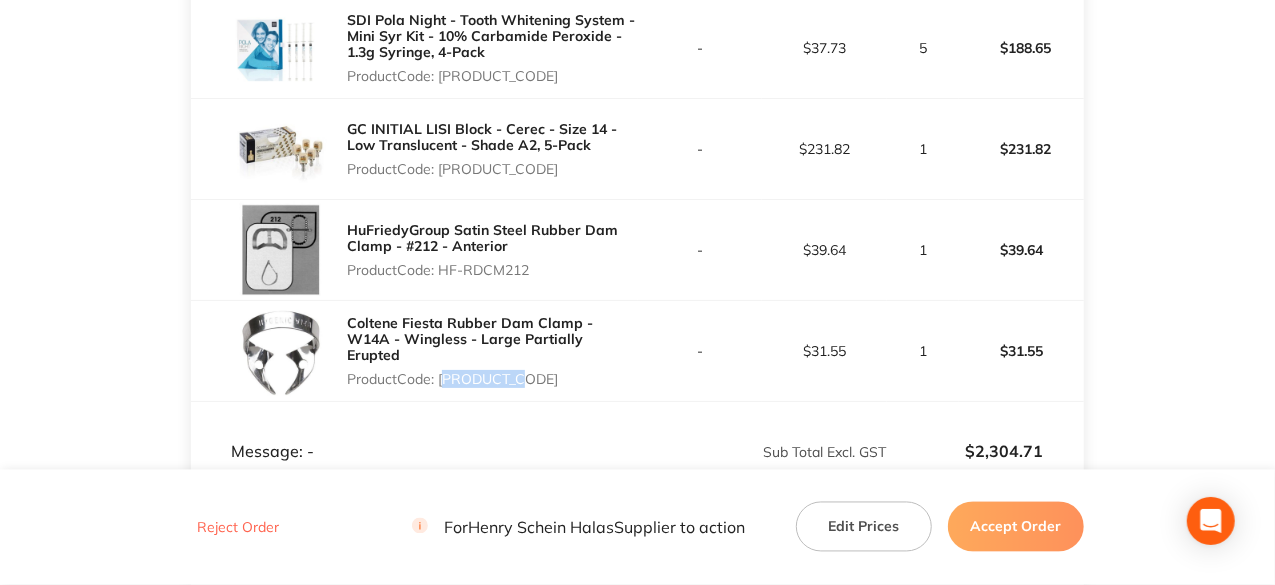 drag, startPoint x: 442, startPoint y: 369, endPoint x: 540, endPoint y: 371, distance: 98.02041 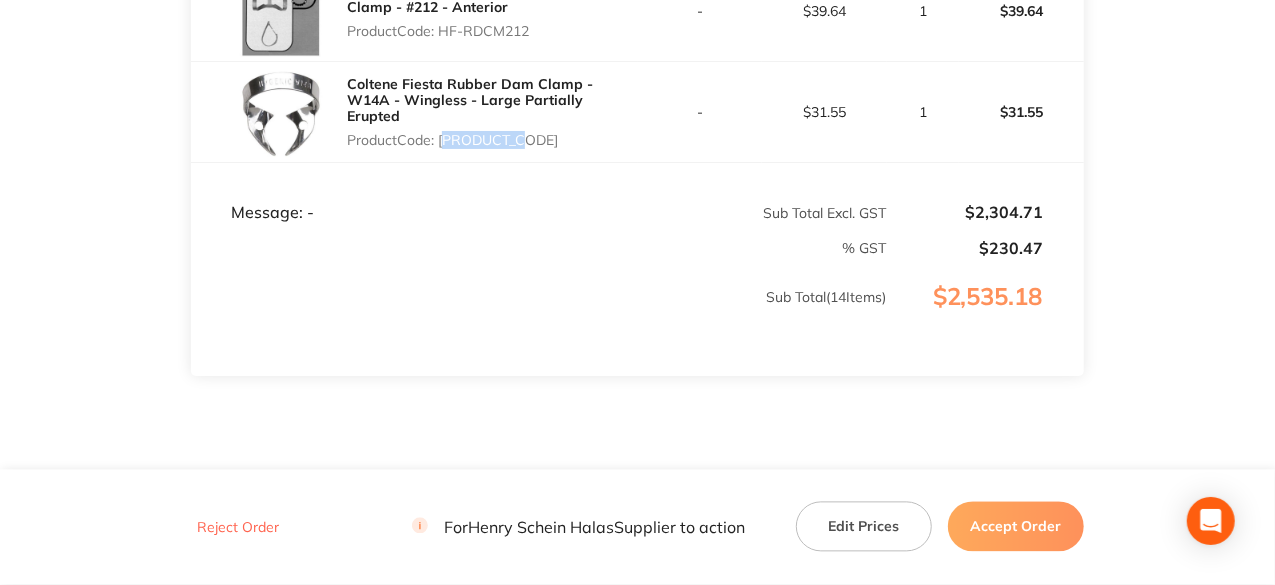 scroll, scrollTop: 1942, scrollLeft: 0, axis: vertical 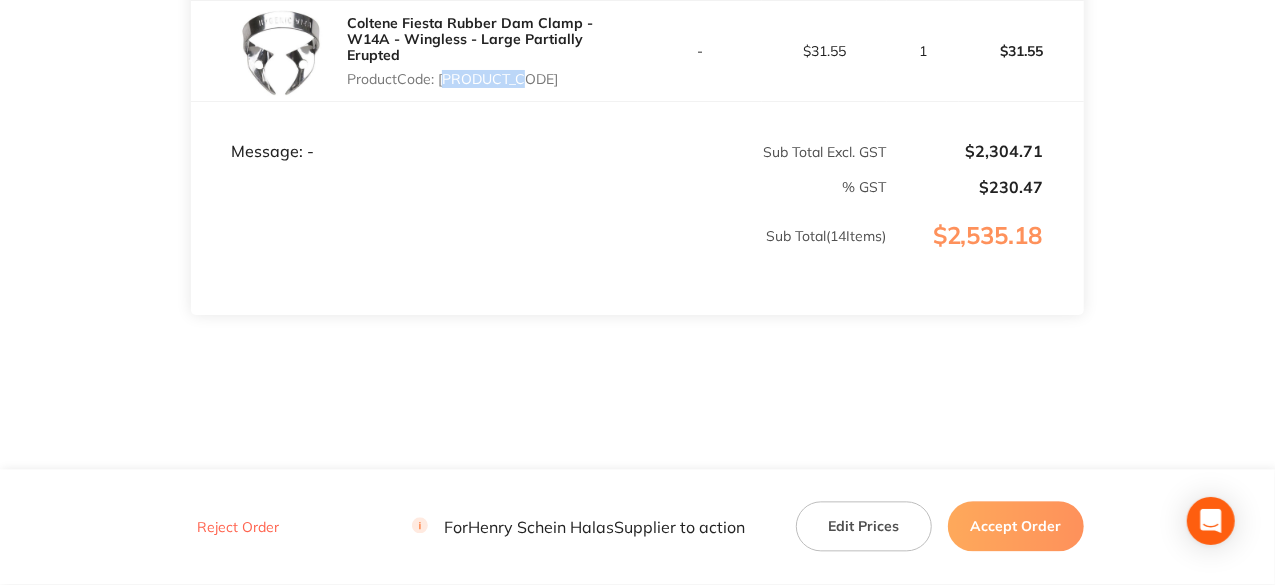 click on "Accept Order" at bounding box center (1016, 527) 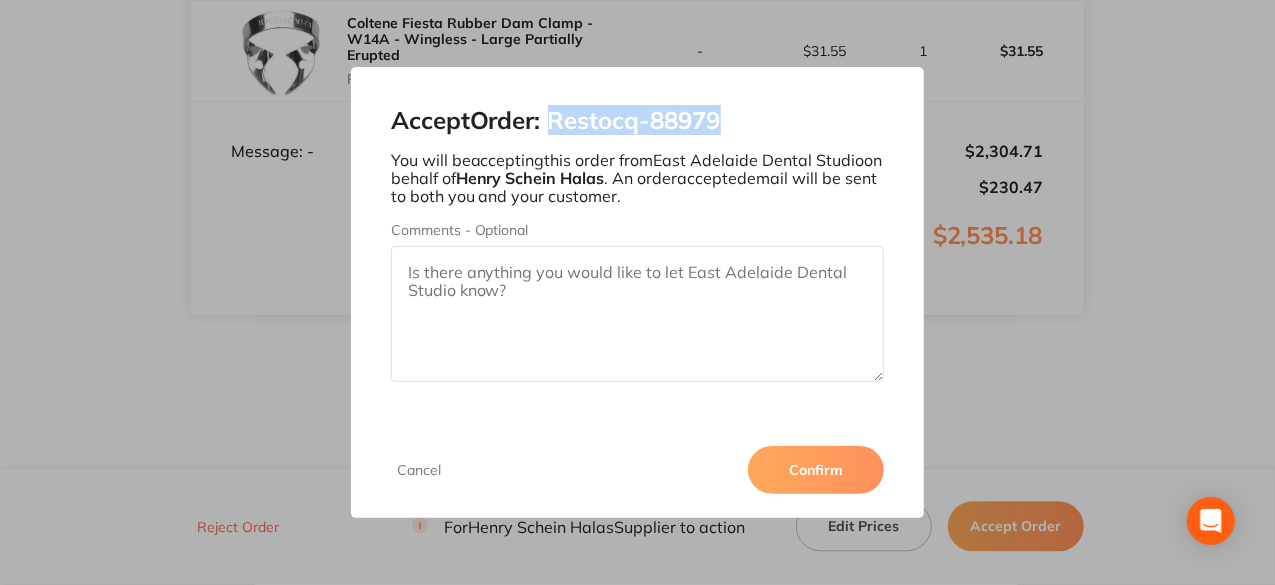 drag, startPoint x: 729, startPoint y: 124, endPoint x: 558, endPoint y: 127, distance: 171.0263 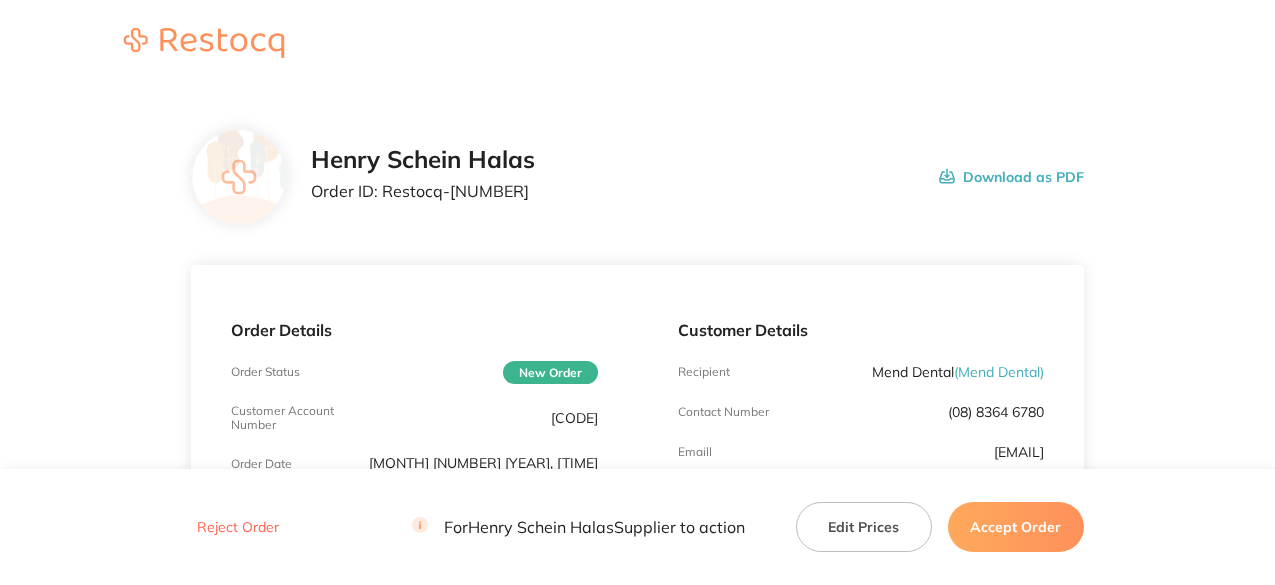 scroll, scrollTop: 0, scrollLeft: 0, axis: both 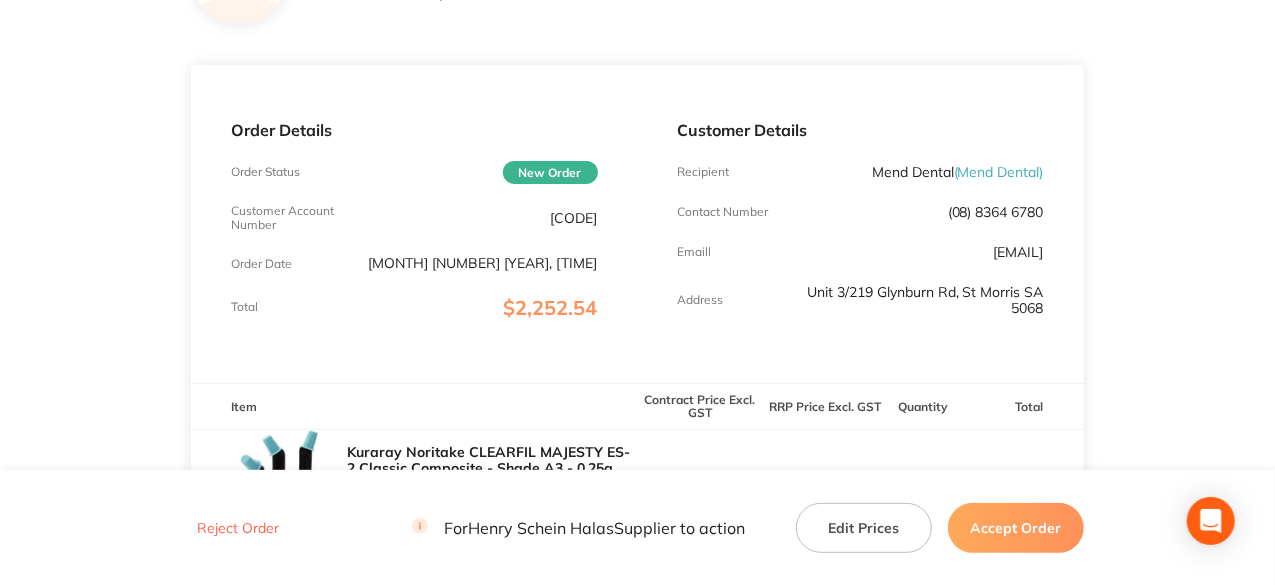 drag, startPoint x: 606, startPoint y: 223, endPoint x: 528, endPoint y: 224, distance: 78.00641 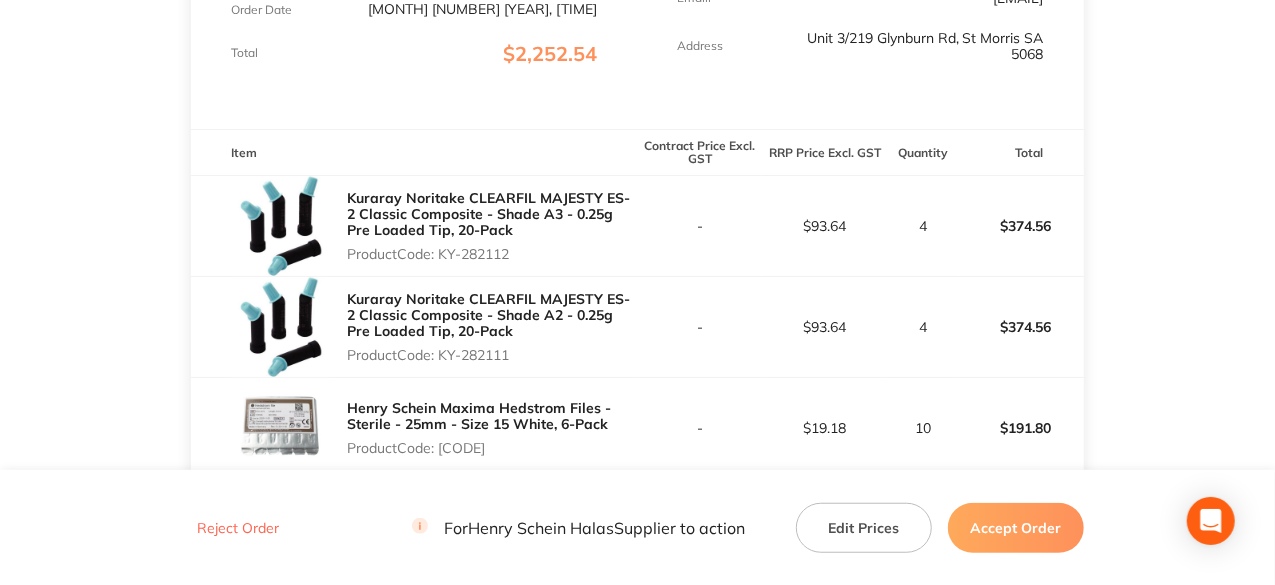 scroll, scrollTop: 500, scrollLeft: 0, axis: vertical 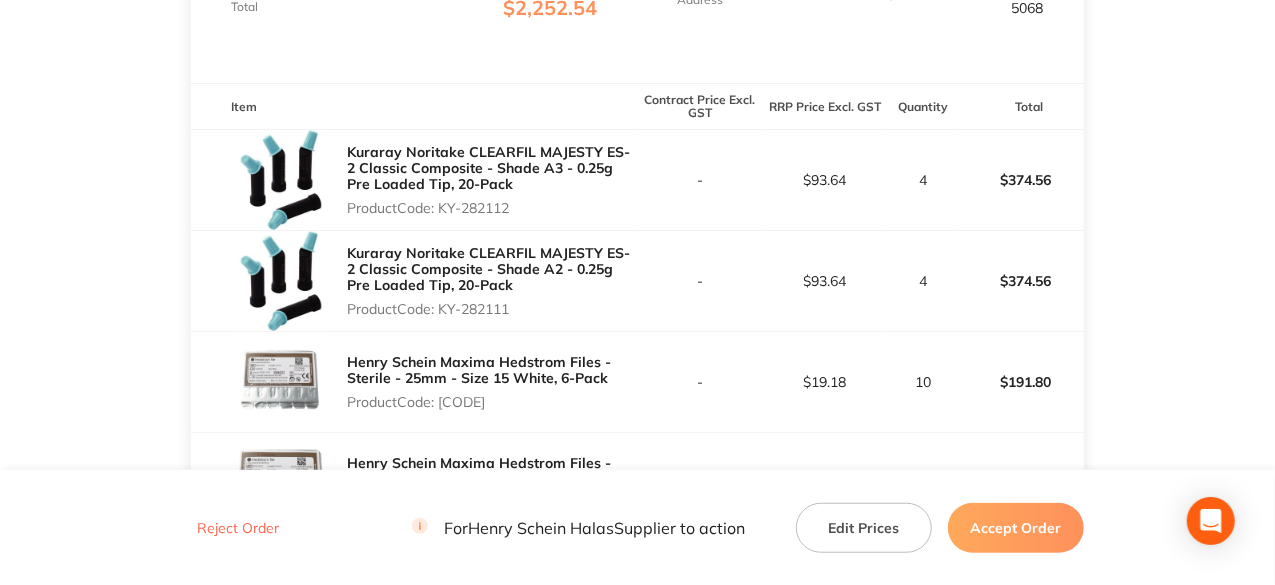 drag, startPoint x: 443, startPoint y: 206, endPoint x: 514, endPoint y: 207, distance: 71.00704 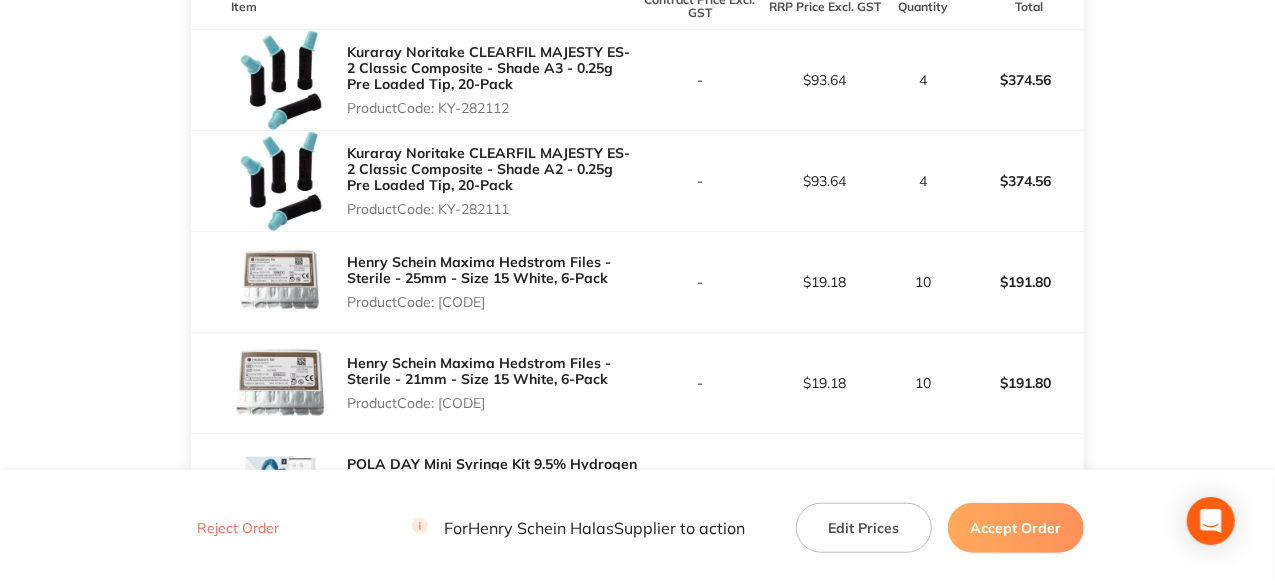 drag, startPoint x: 442, startPoint y: 210, endPoint x: 512, endPoint y: 207, distance: 70.064255 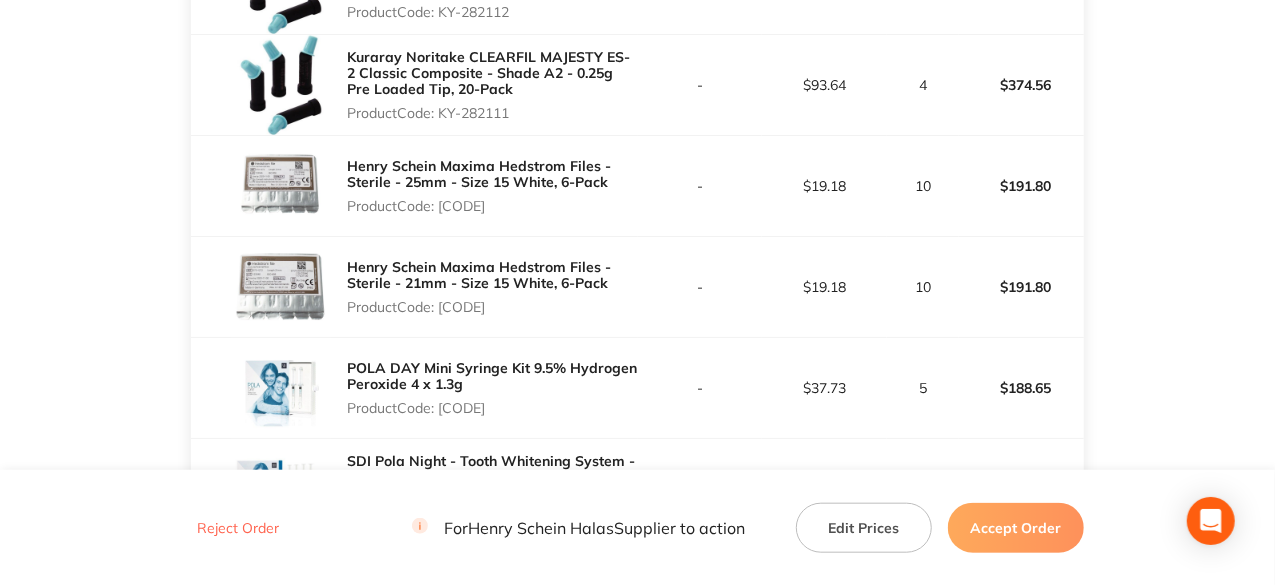 scroll, scrollTop: 700, scrollLeft: 0, axis: vertical 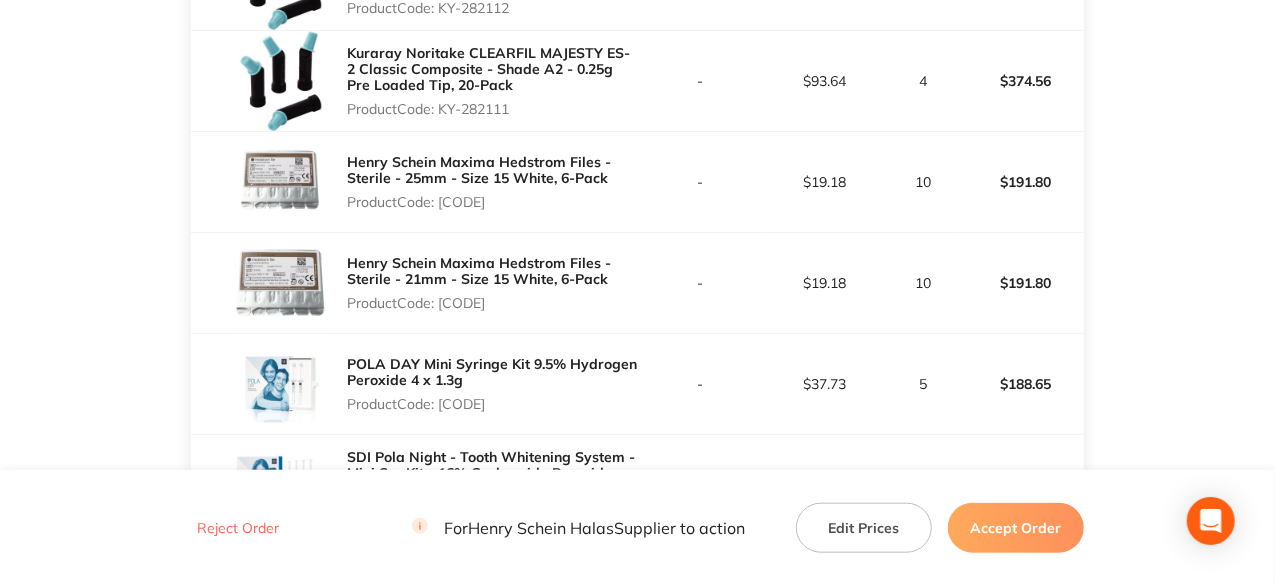 drag, startPoint x: 443, startPoint y: 203, endPoint x: 540, endPoint y: 202, distance: 97.00516 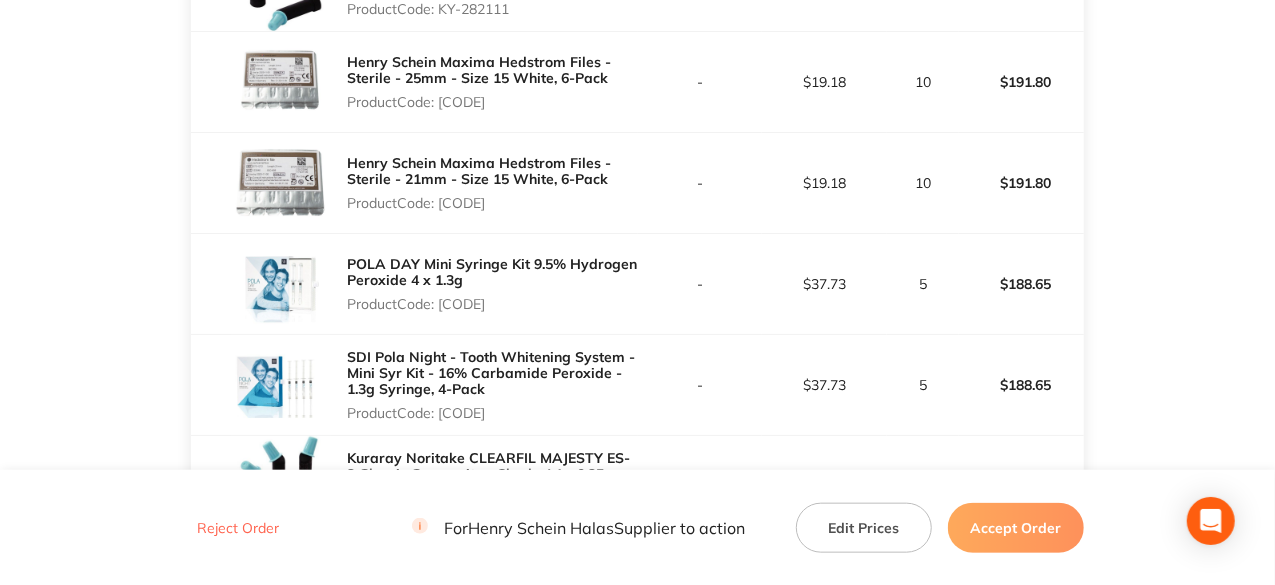 drag, startPoint x: 442, startPoint y: 303, endPoint x: 528, endPoint y: 304, distance: 86.00581 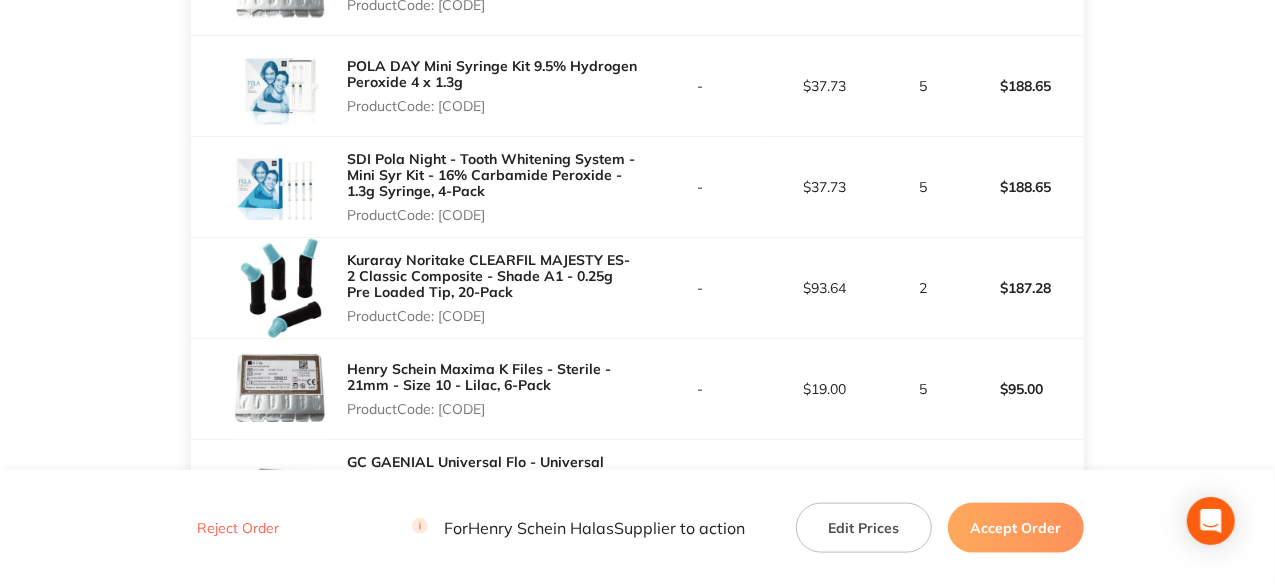 scroll, scrollTop: 1000, scrollLeft: 0, axis: vertical 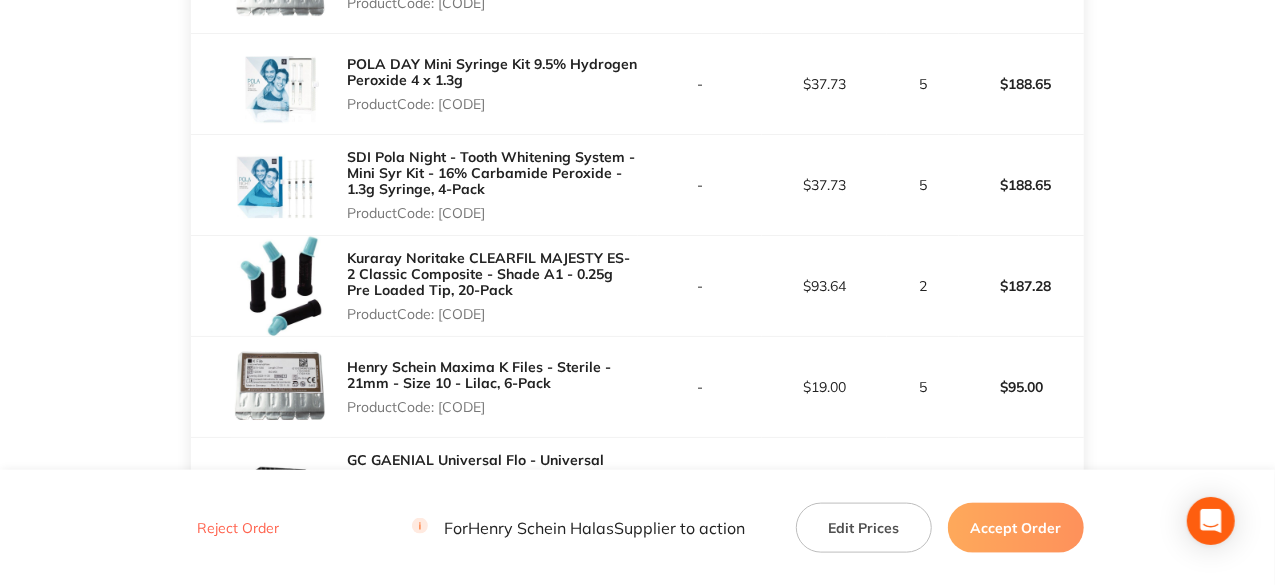 drag, startPoint x: 444, startPoint y: 209, endPoint x: 531, endPoint y: 207, distance: 87.02299 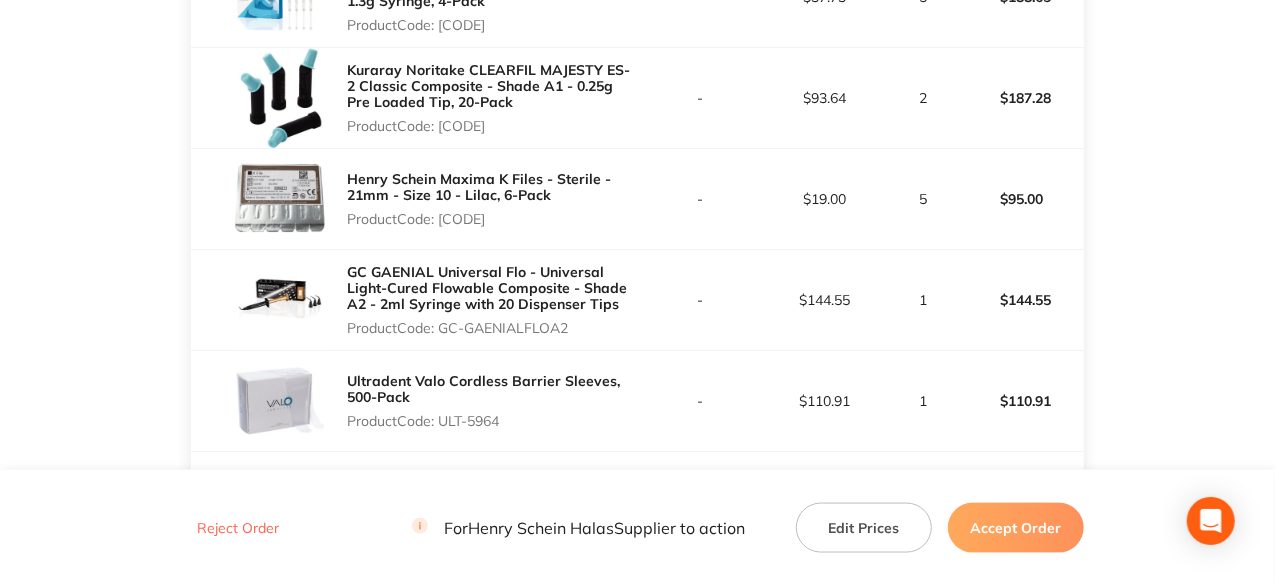 scroll, scrollTop: 1200, scrollLeft: 0, axis: vertical 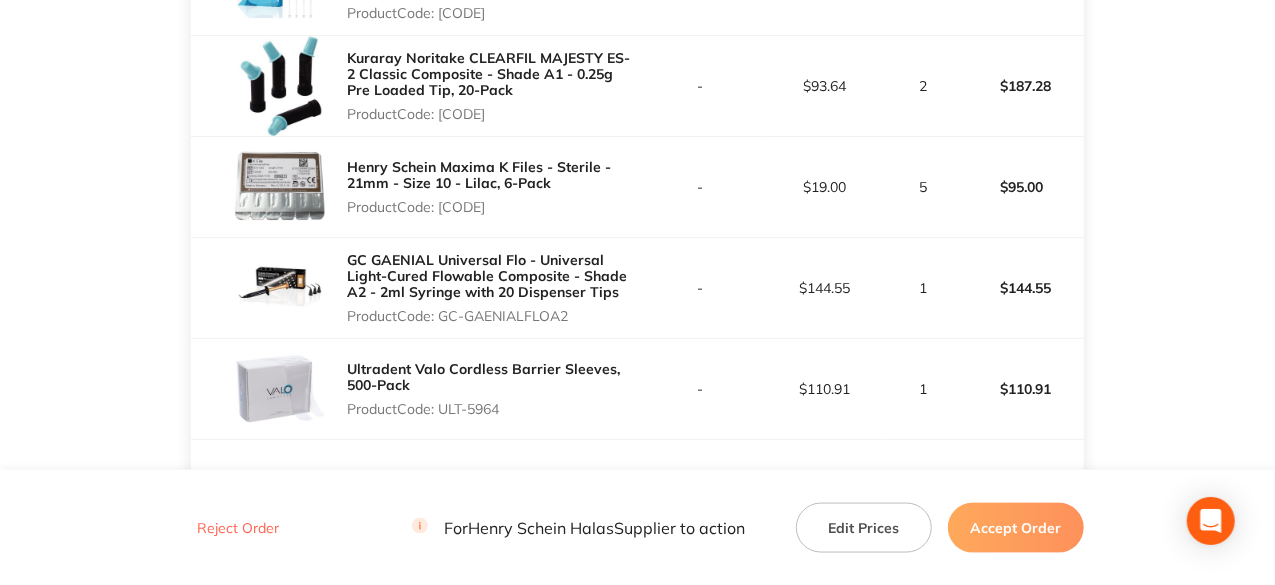 drag, startPoint x: 442, startPoint y: 111, endPoint x: 515, endPoint y: 115, distance: 73.109505 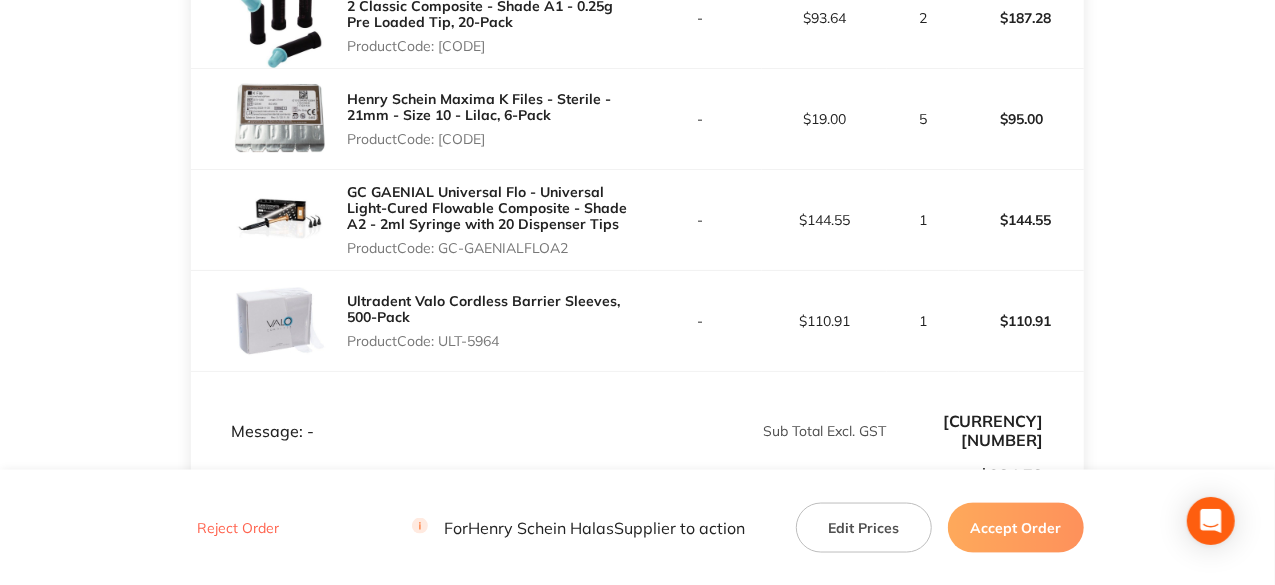 scroll, scrollTop: 1300, scrollLeft: 0, axis: vertical 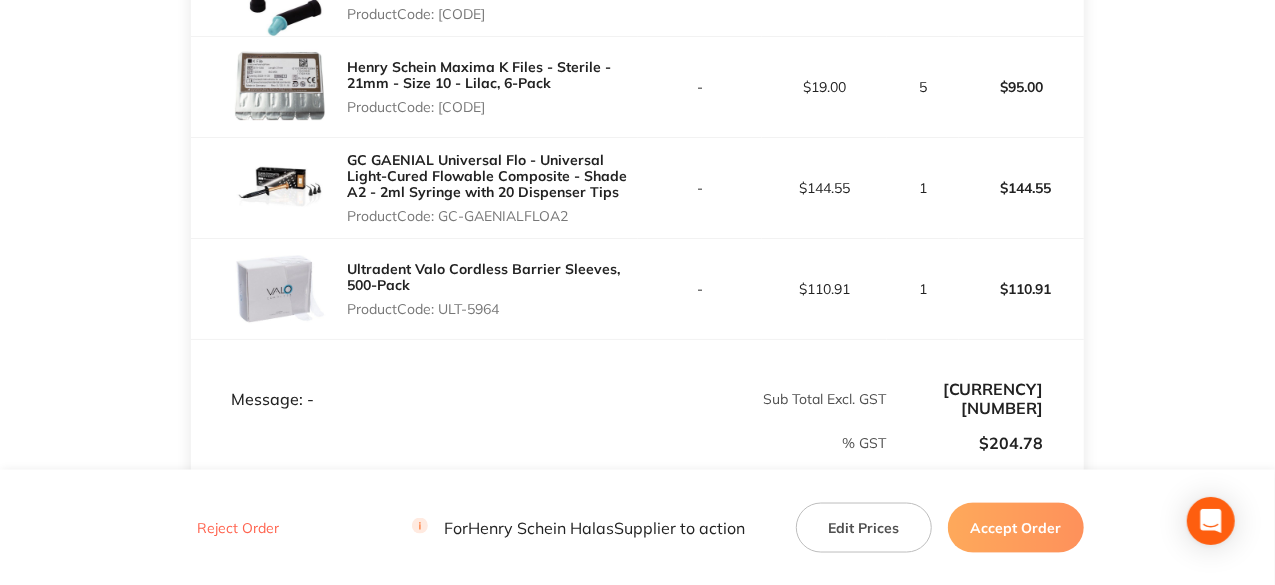 drag, startPoint x: 441, startPoint y: 303, endPoint x: 503, endPoint y: 309, distance: 62.289646 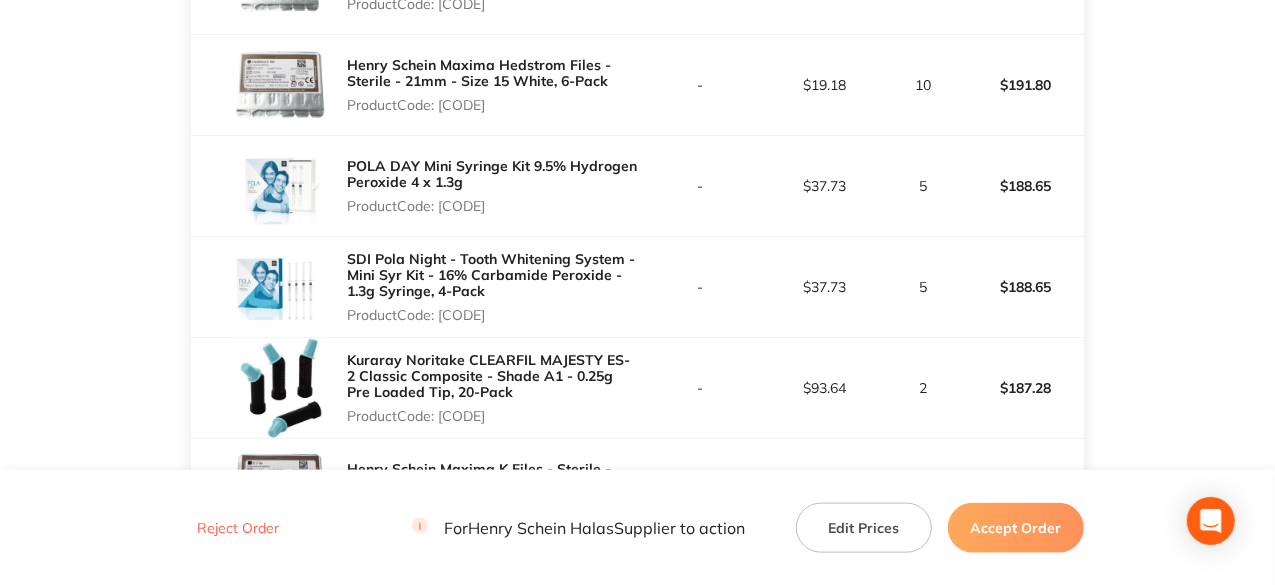 scroll, scrollTop: 900, scrollLeft: 0, axis: vertical 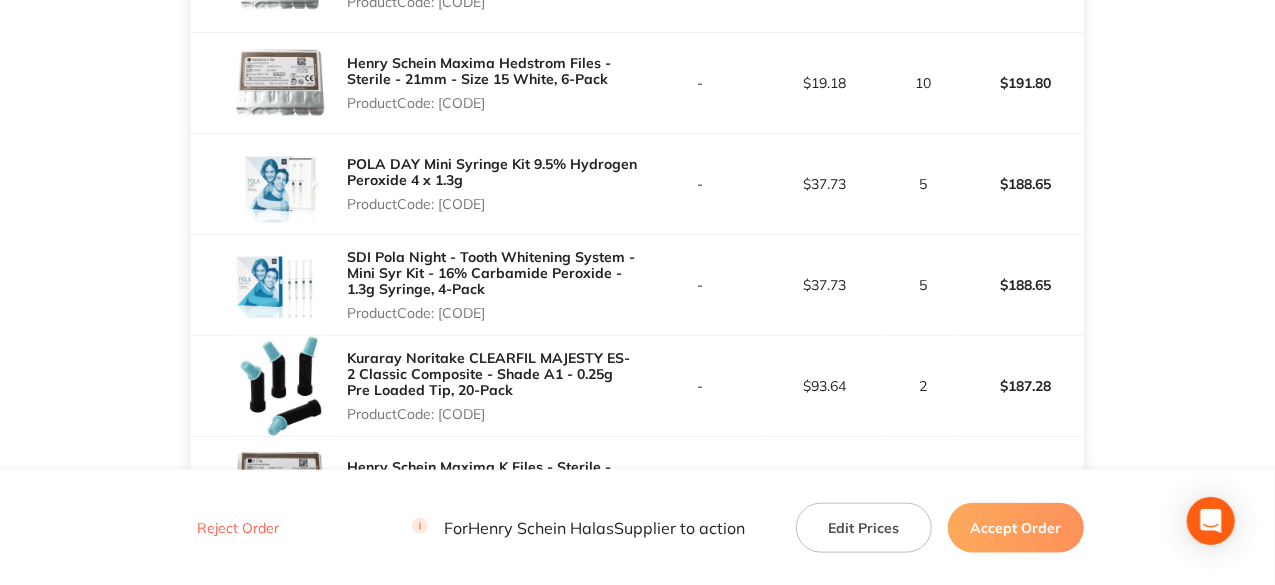click on "Accept Order" at bounding box center (1016, 527) 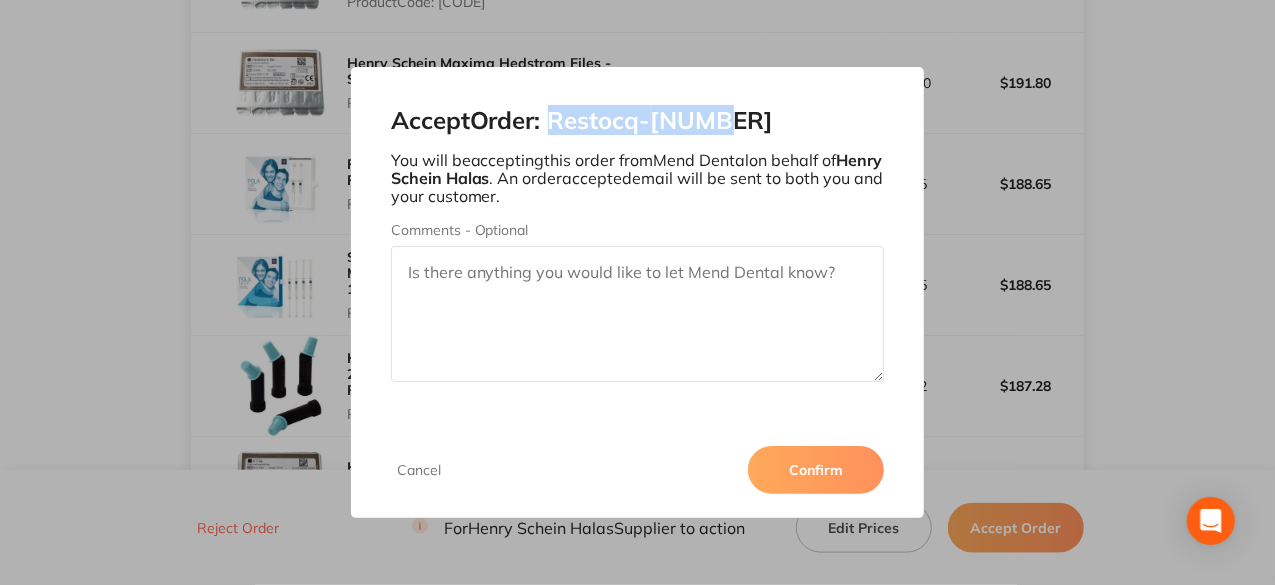 drag, startPoint x: 733, startPoint y: 123, endPoint x: 561, endPoint y: 121, distance: 172.01163 